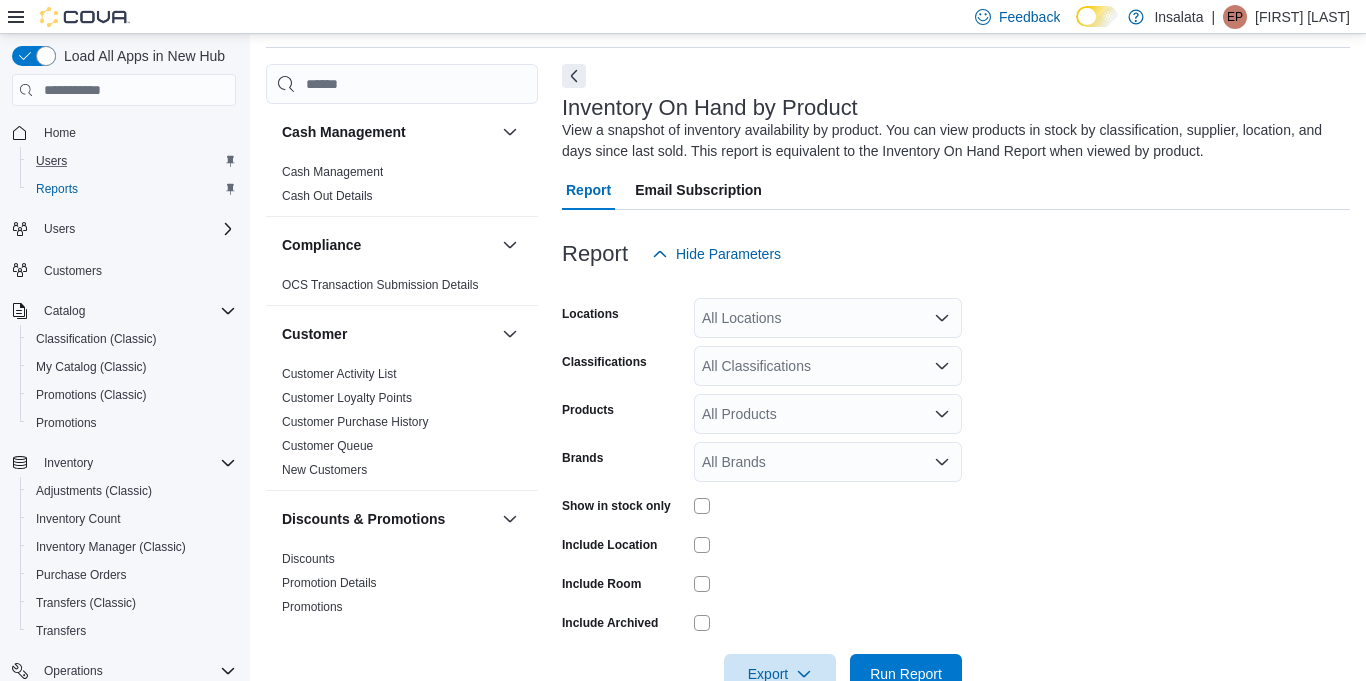 scroll, scrollTop: 0, scrollLeft: 0, axis: both 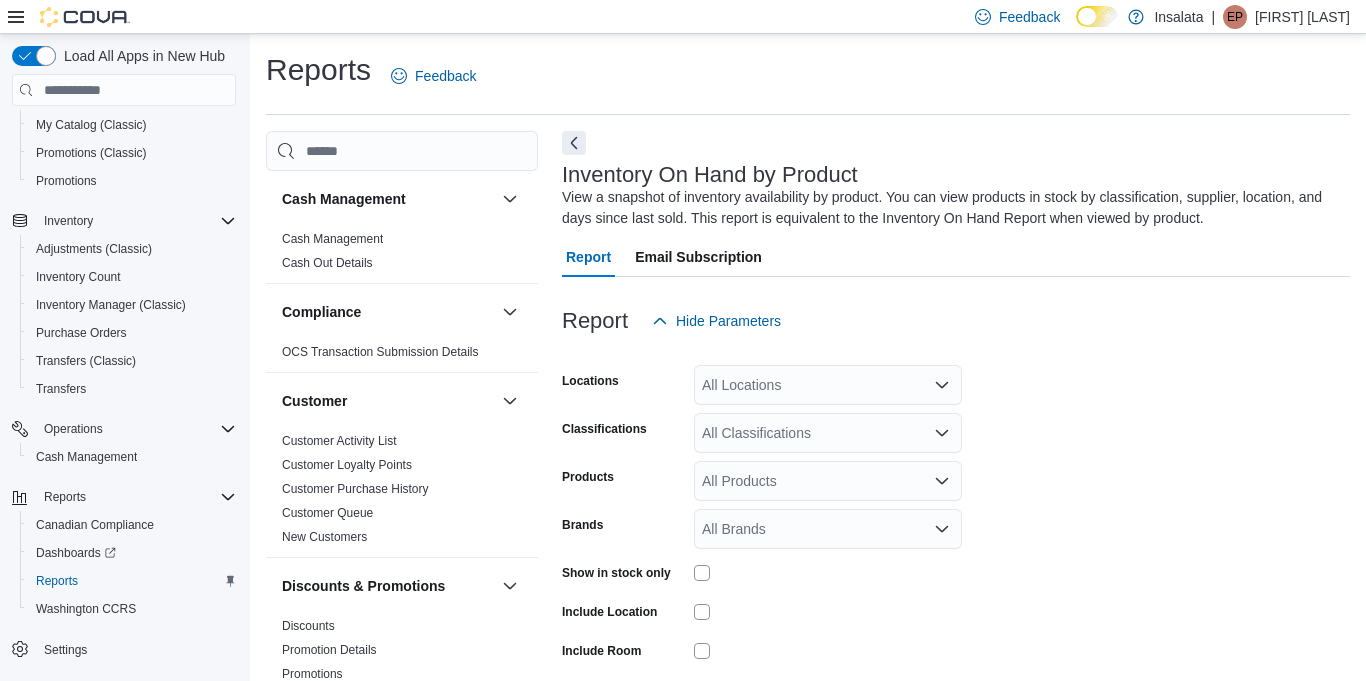 click on "Reports" 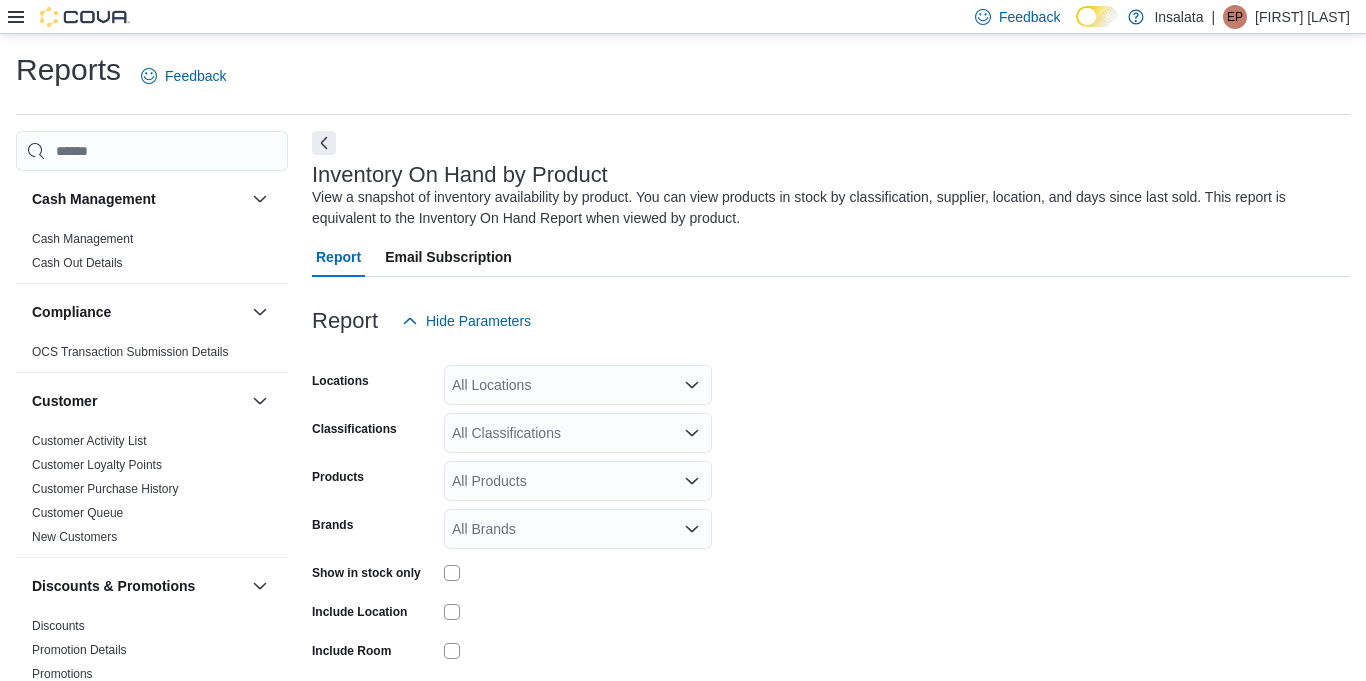 click 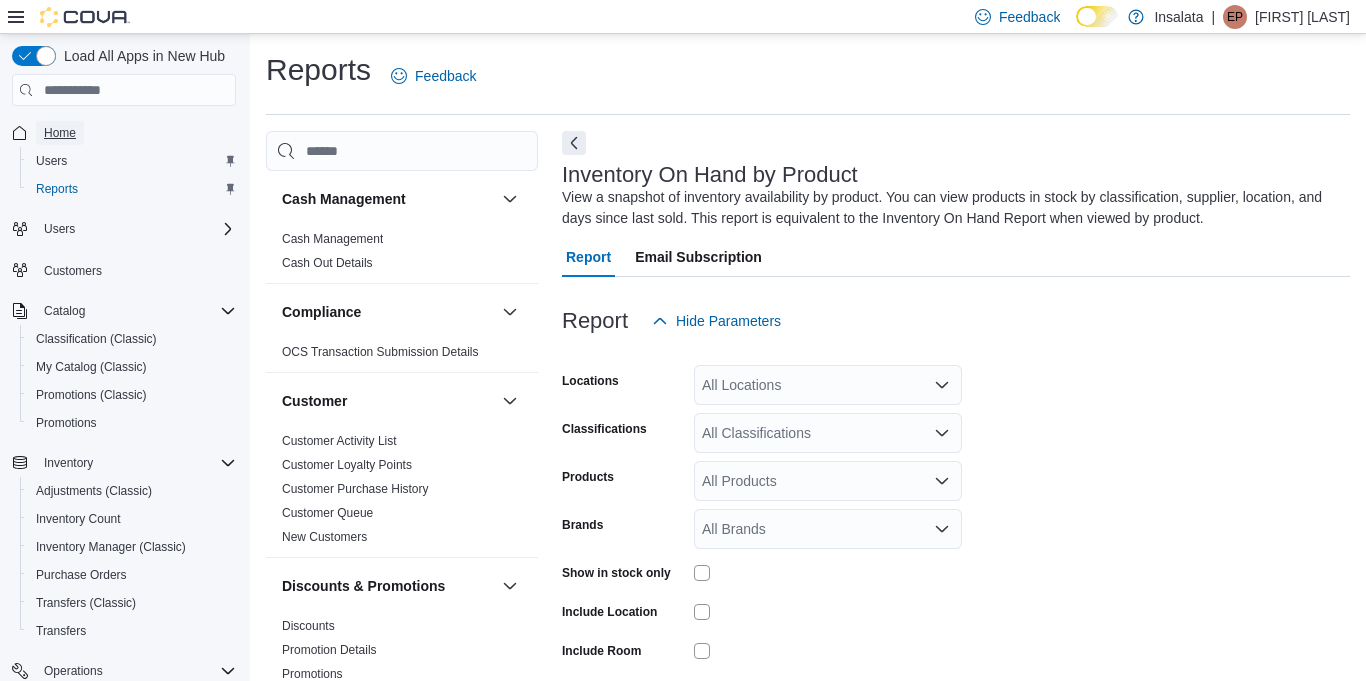 click on "Home" at bounding box center [60, 133] 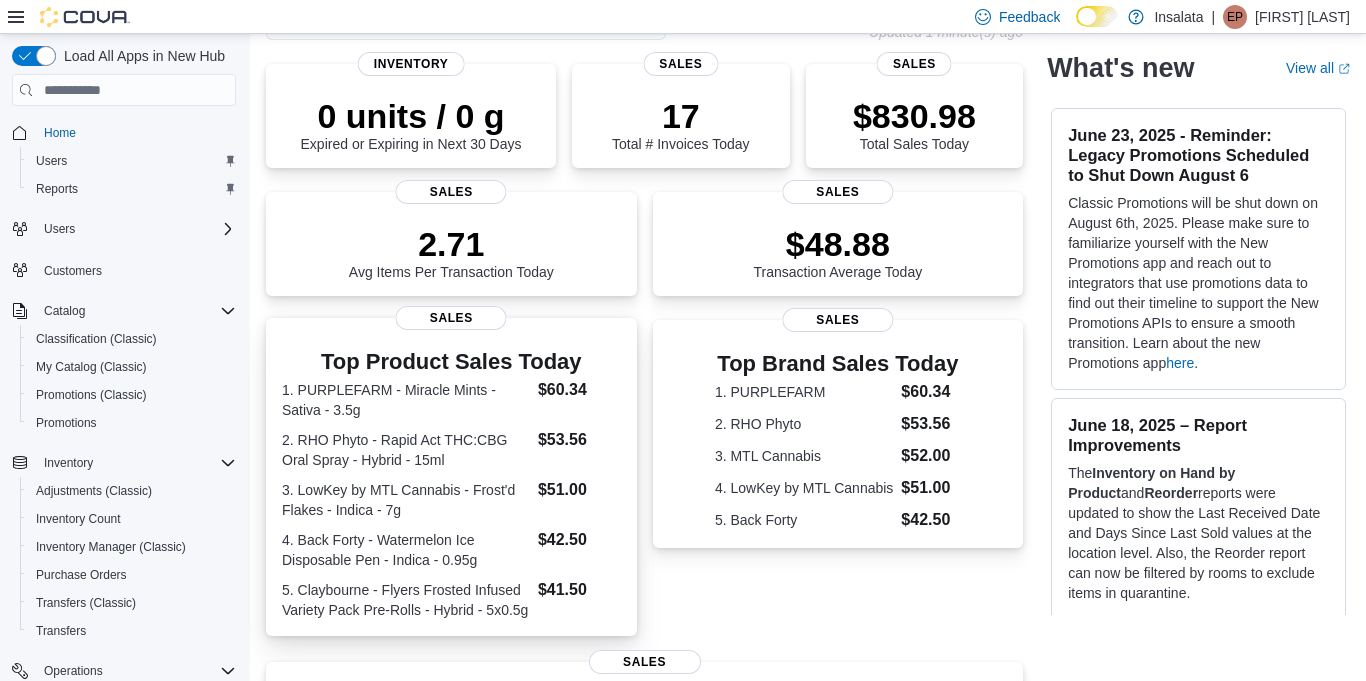 scroll, scrollTop: 129, scrollLeft: 0, axis: vertical 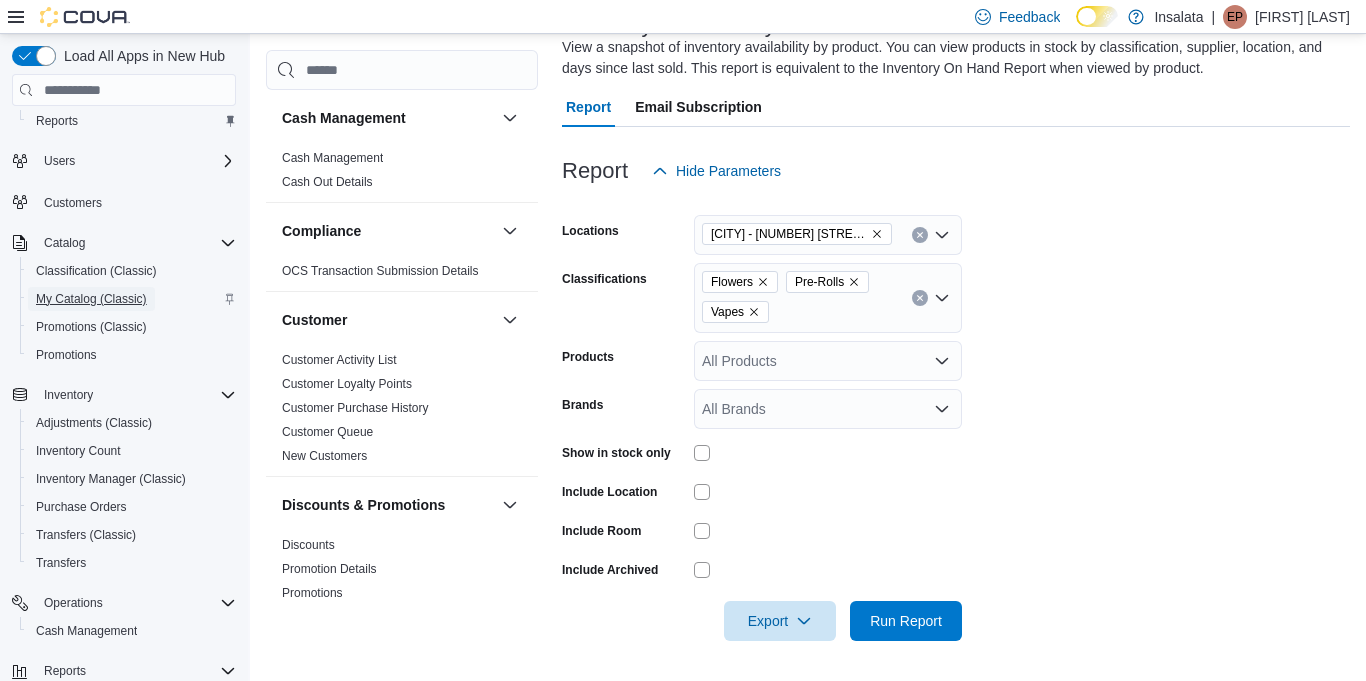 click on "My Catalog (Classic)" at bounding box center (91, 299) 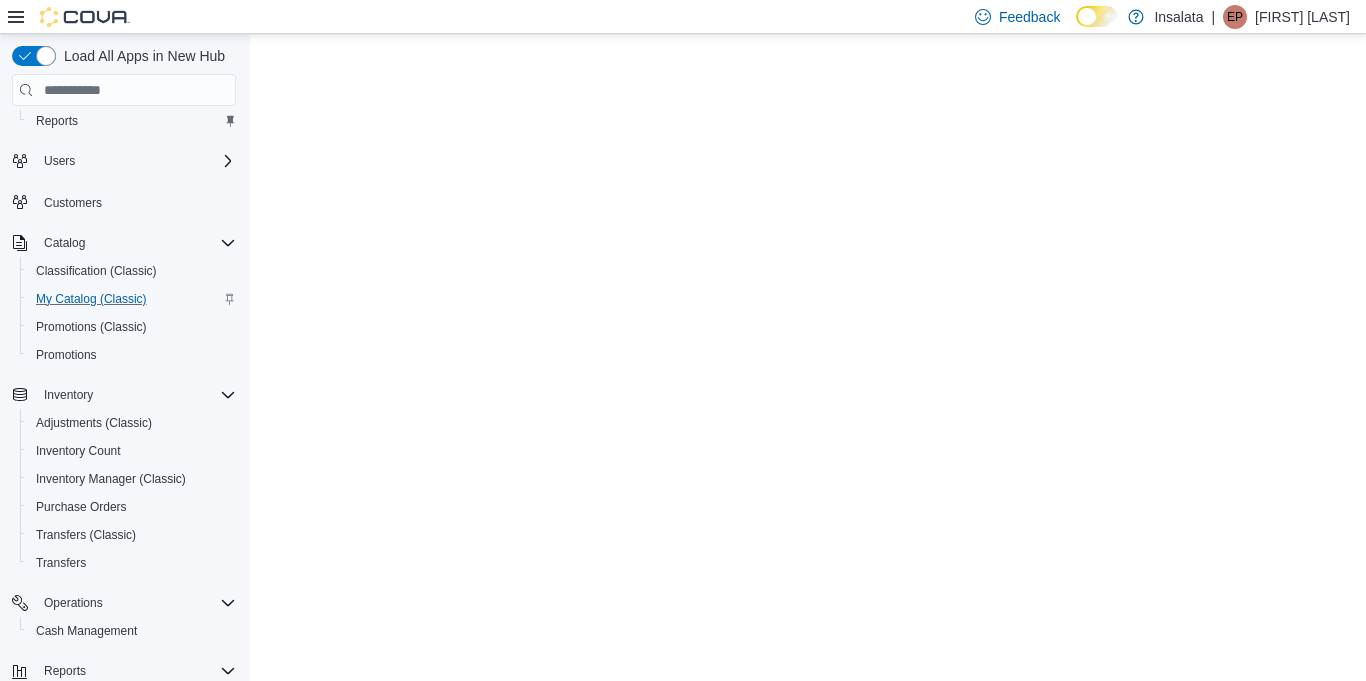 scroll, scrollTop: 0, scrollLeft: 0, axis: both 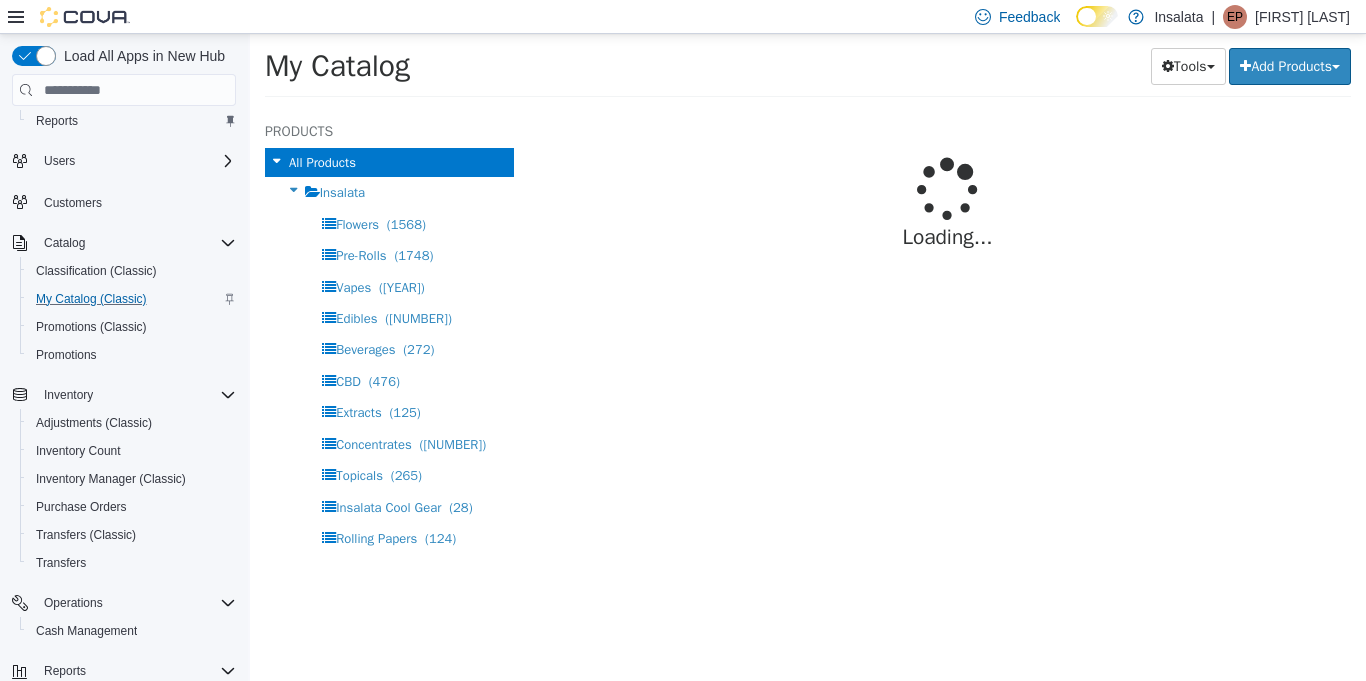 select on "**********" 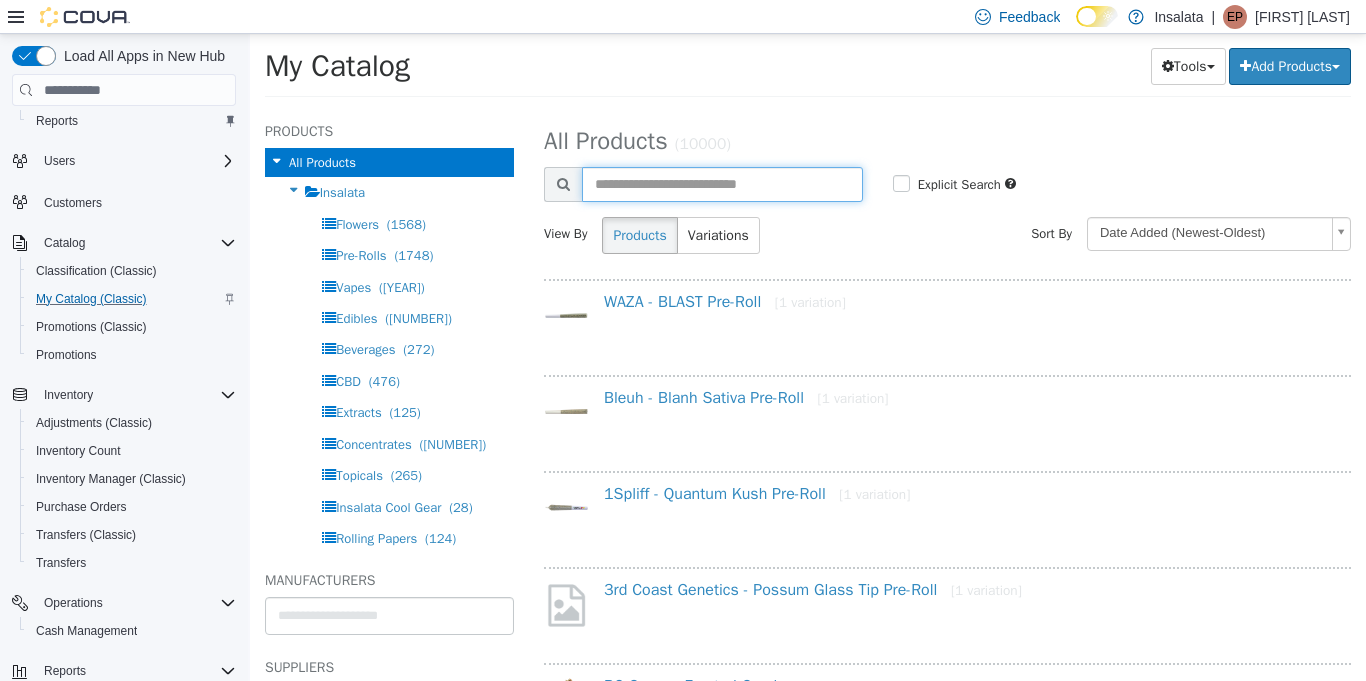 click at bounding box center (722, 184) 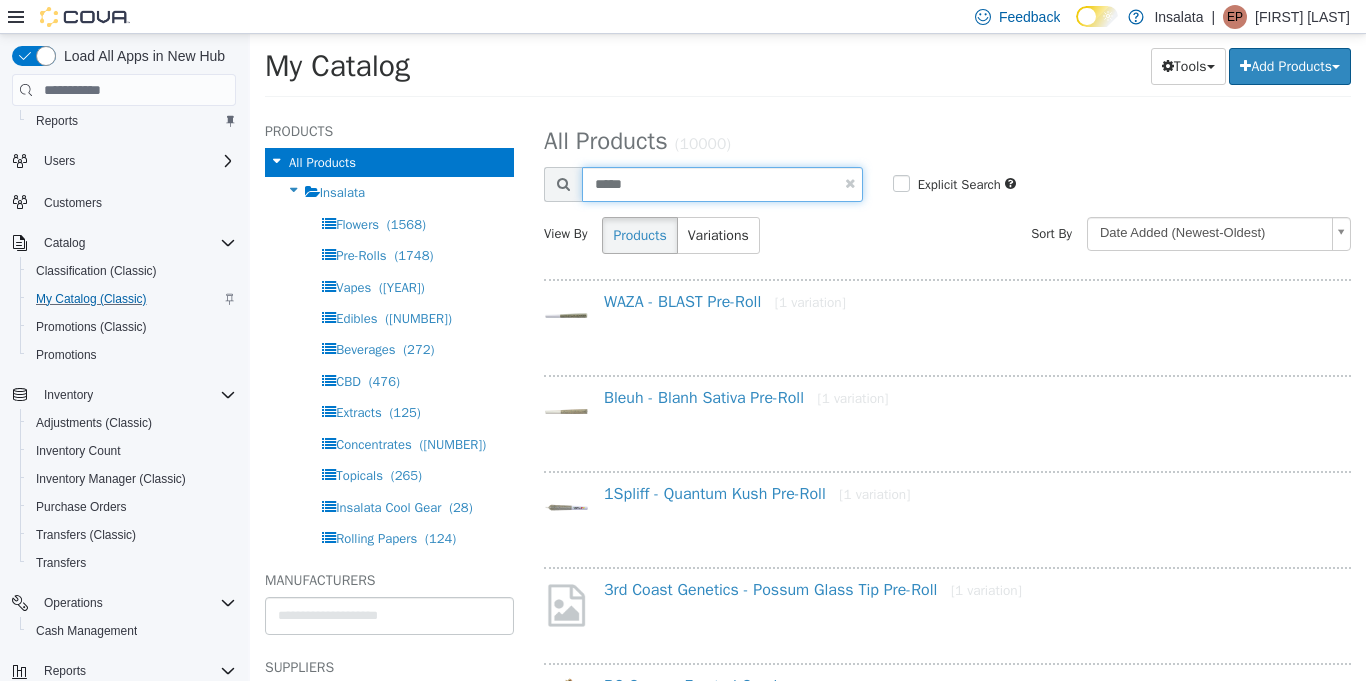 type on "*****" 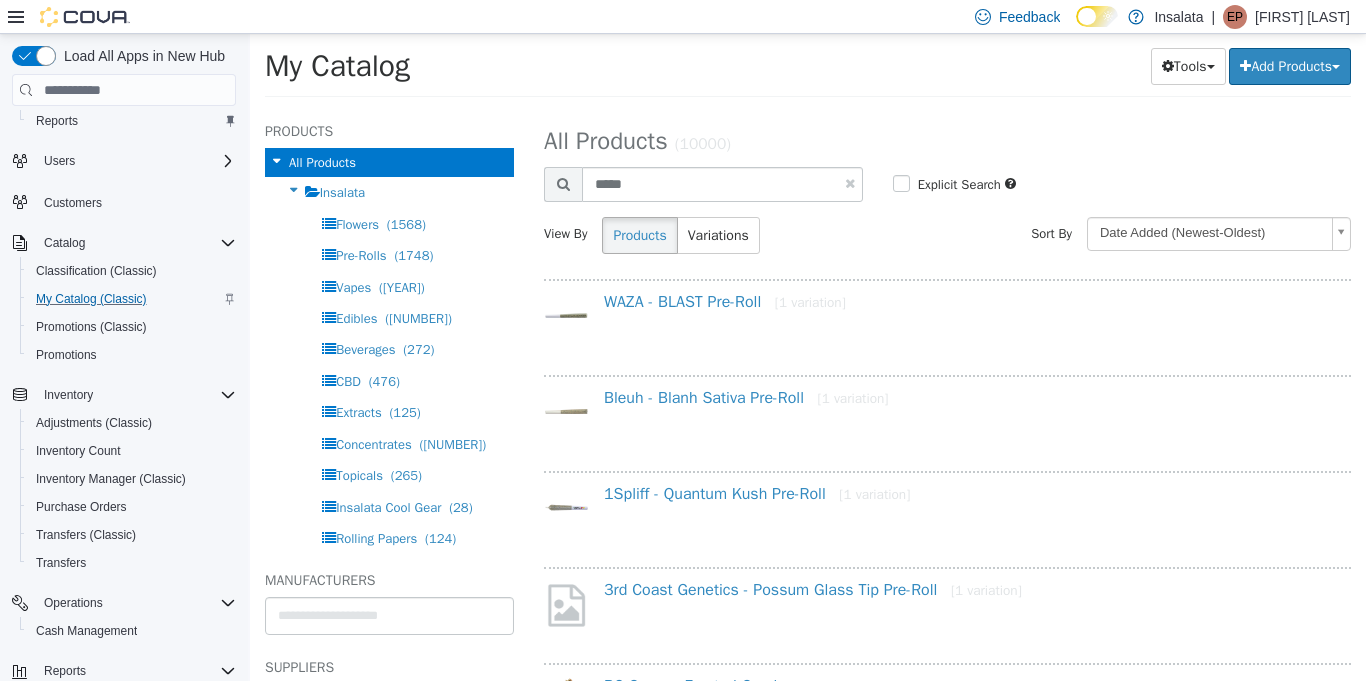 select on "**********" 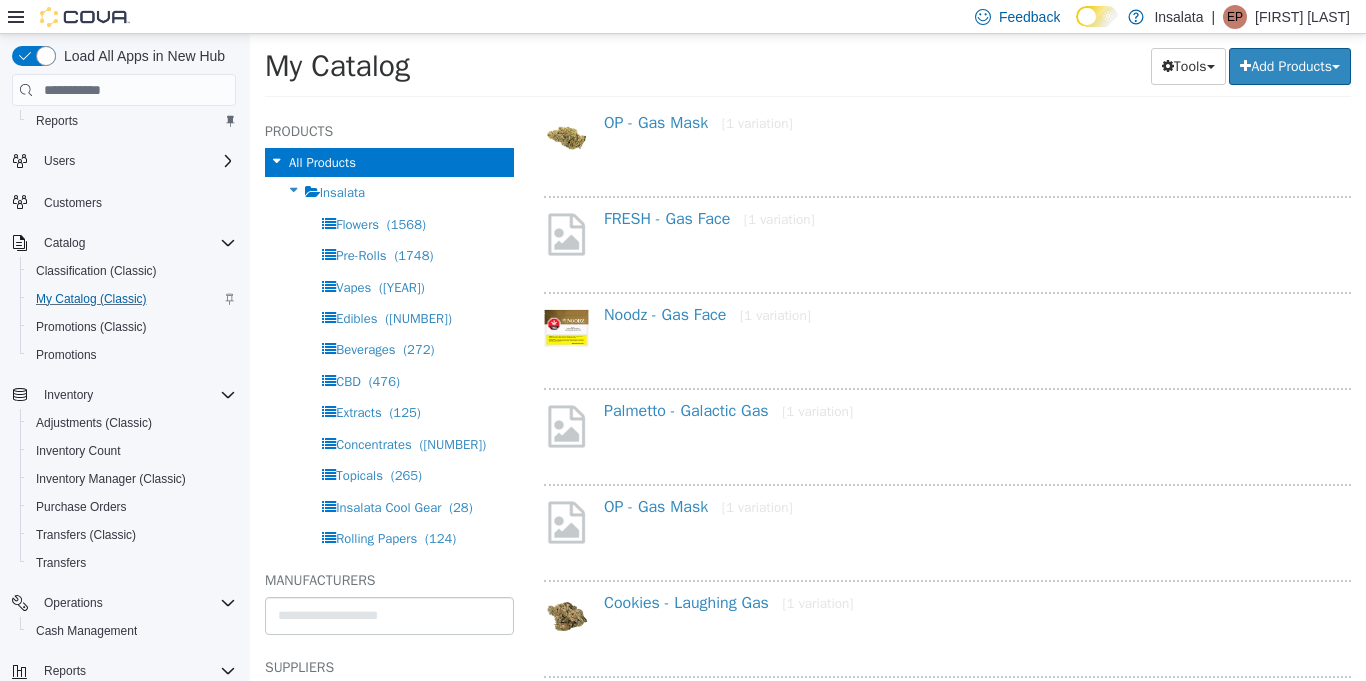 scroll, scrollTop: 0, scrollLeft: 0, axis: both 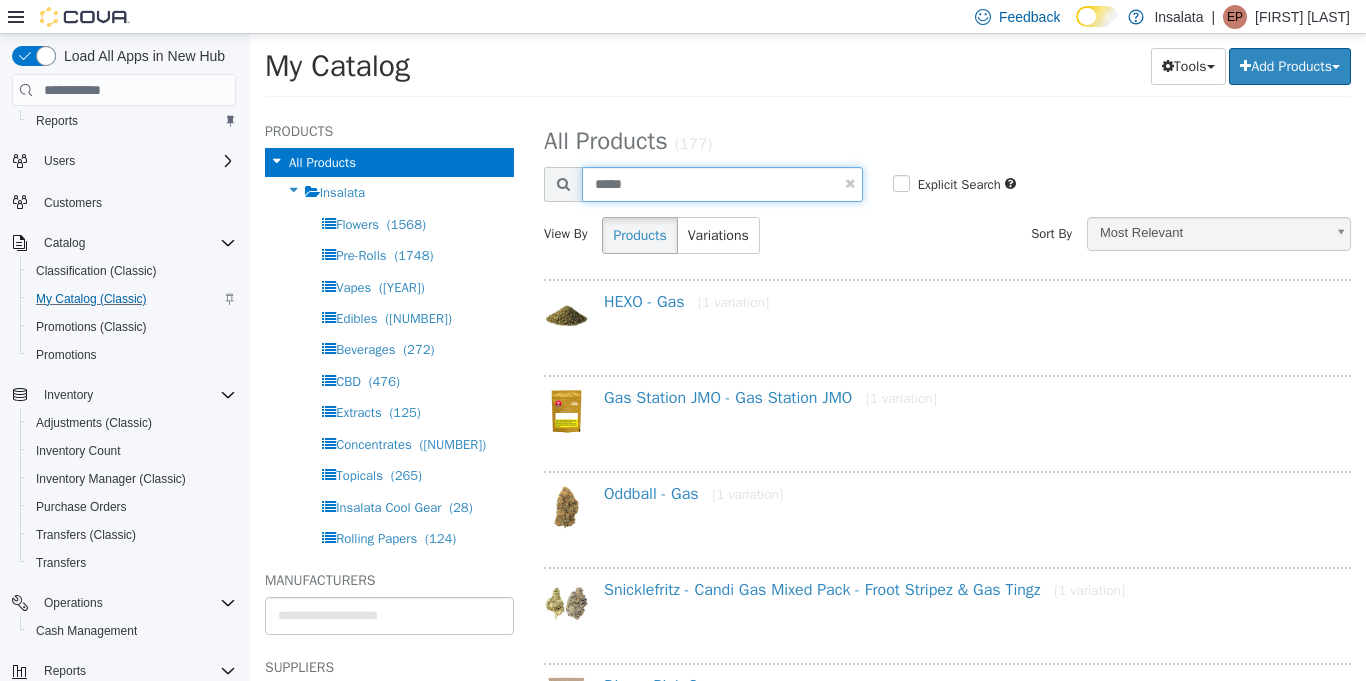 click on "*****" at bounding box center (722, 184) 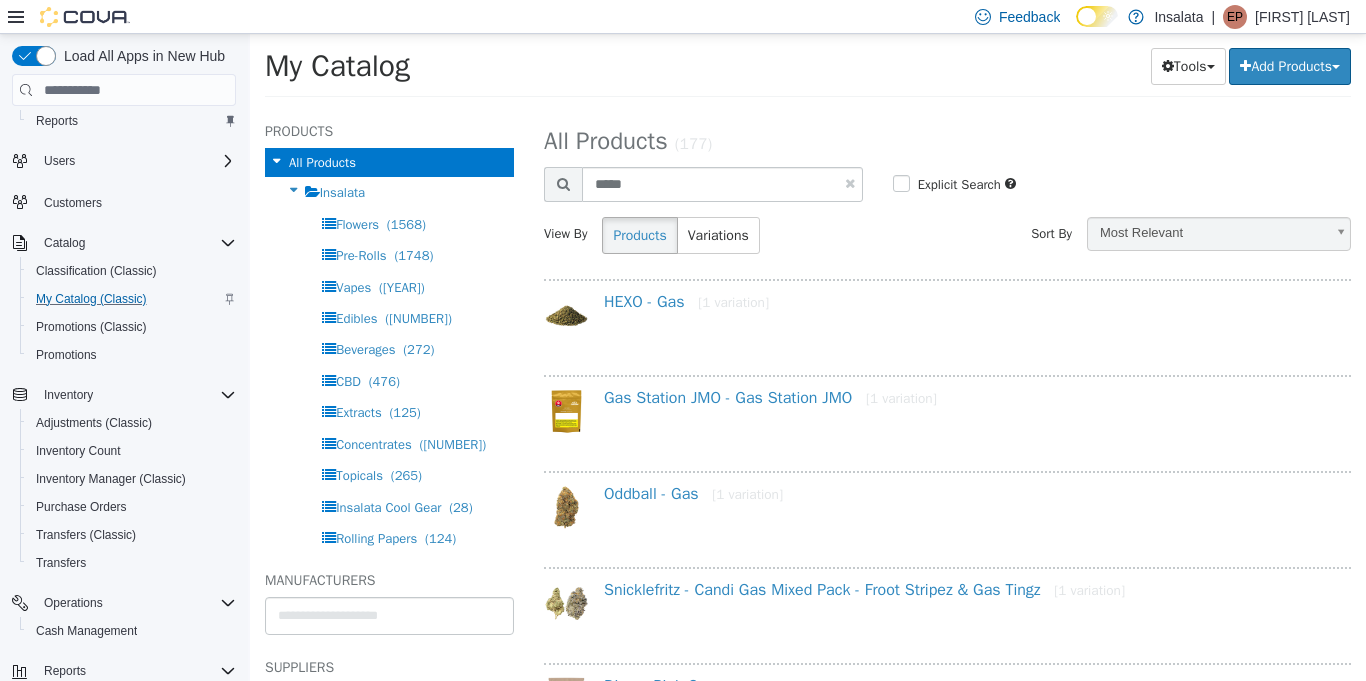 select on "**********" 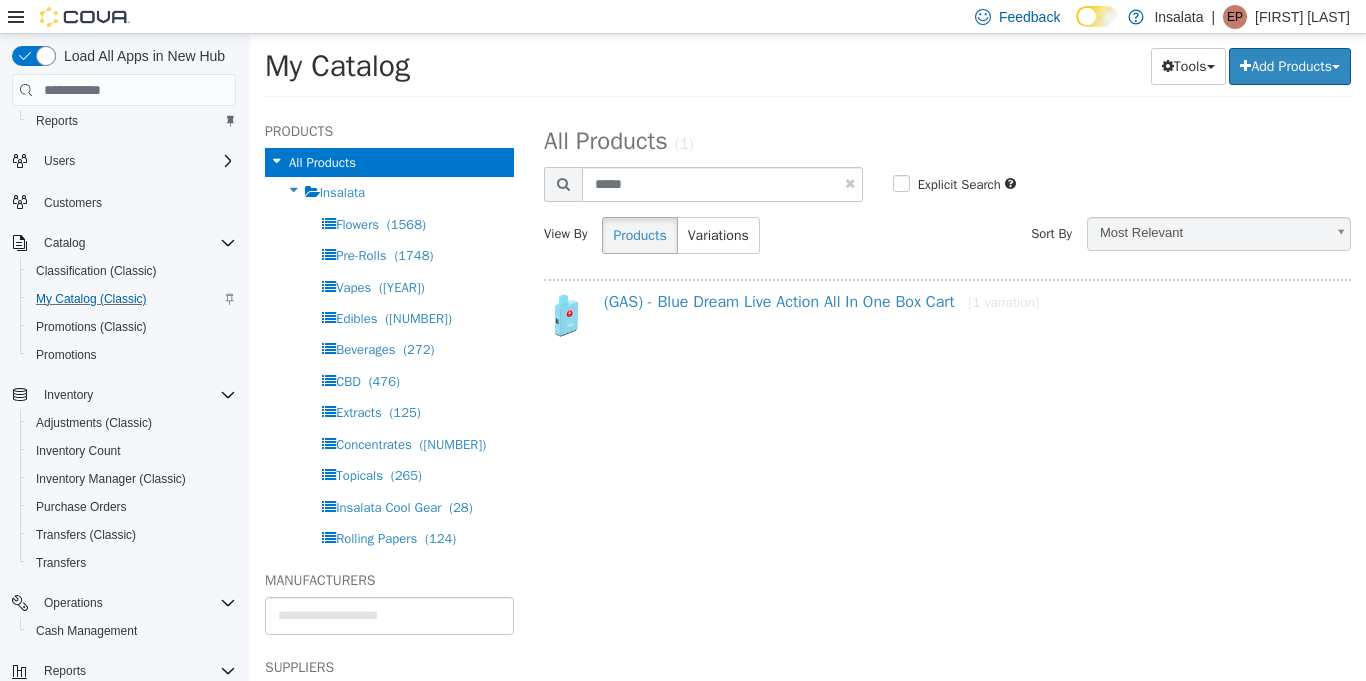 click on "(GAS) - Blue Dream Live Action All In One Box Cart
[1 variation]" at bounding box center (972, 306) 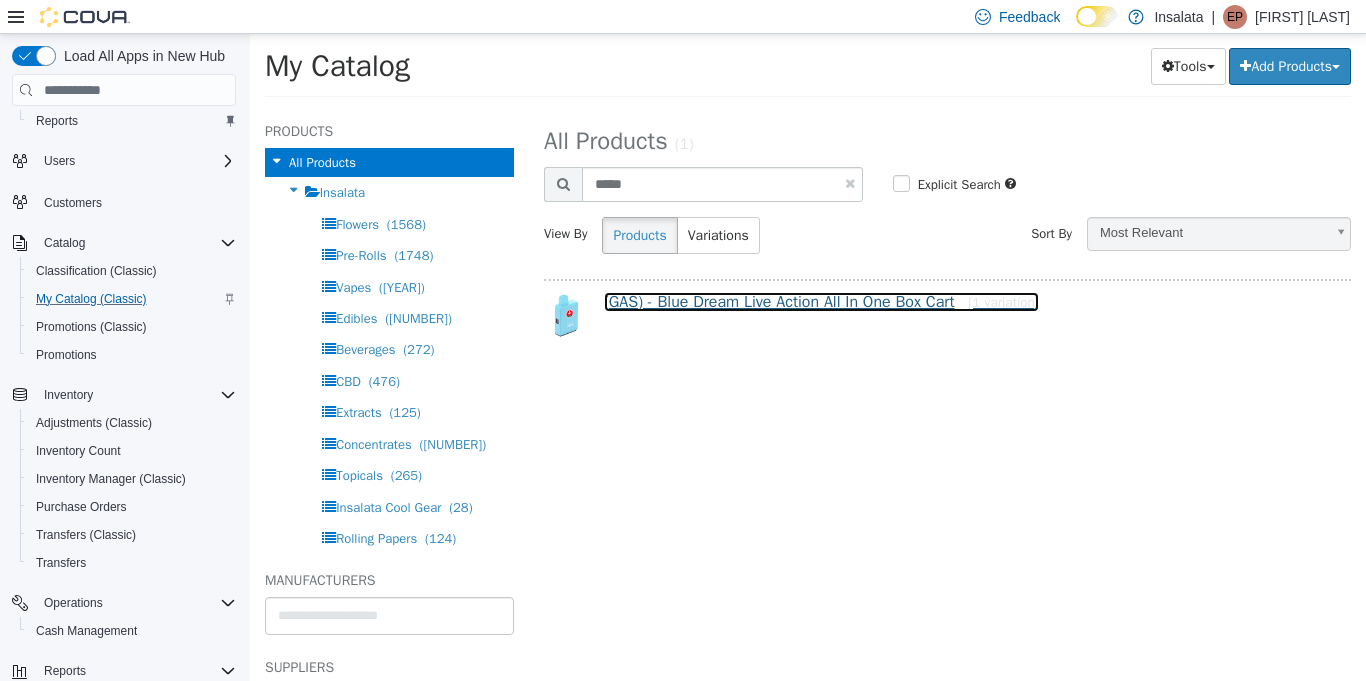 click on "(GAS) - Blue Dream Live Action All In One Box Cart
[1 variation]" at bounding box center (821, 302) 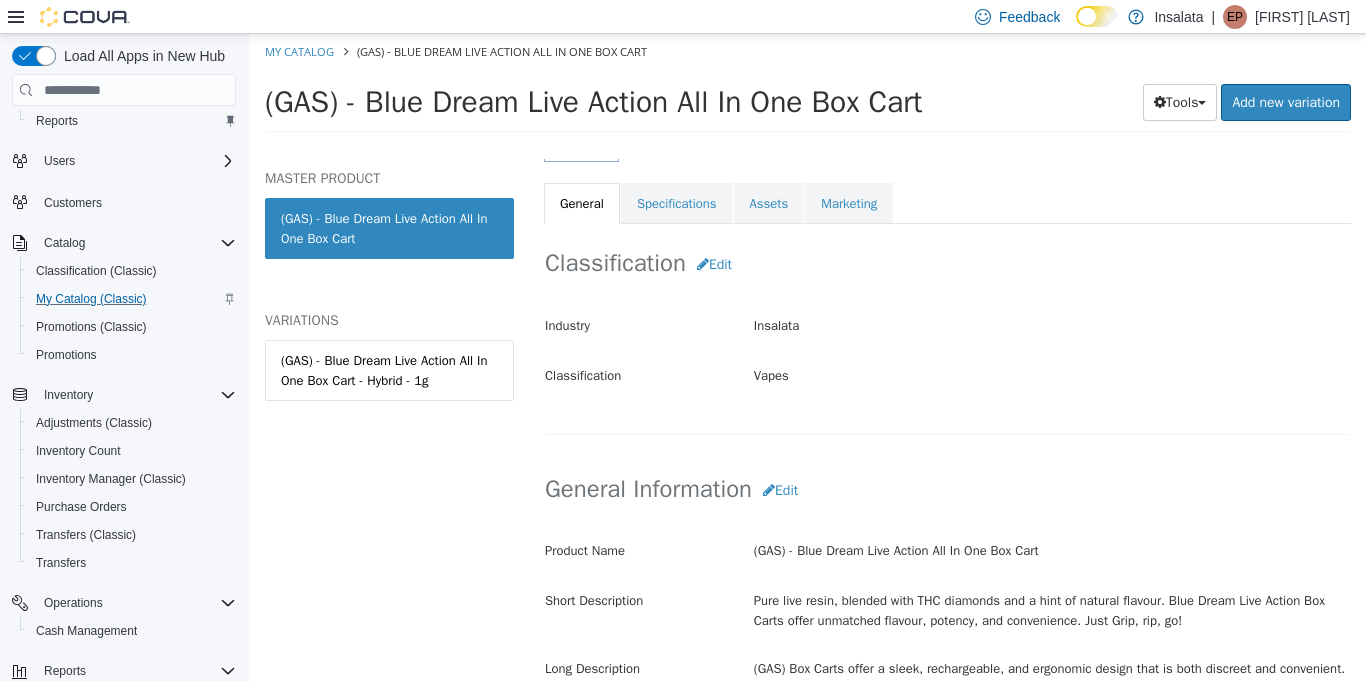 scroll, scrollTop: 340, scrollLeft: 0, axis: vertical 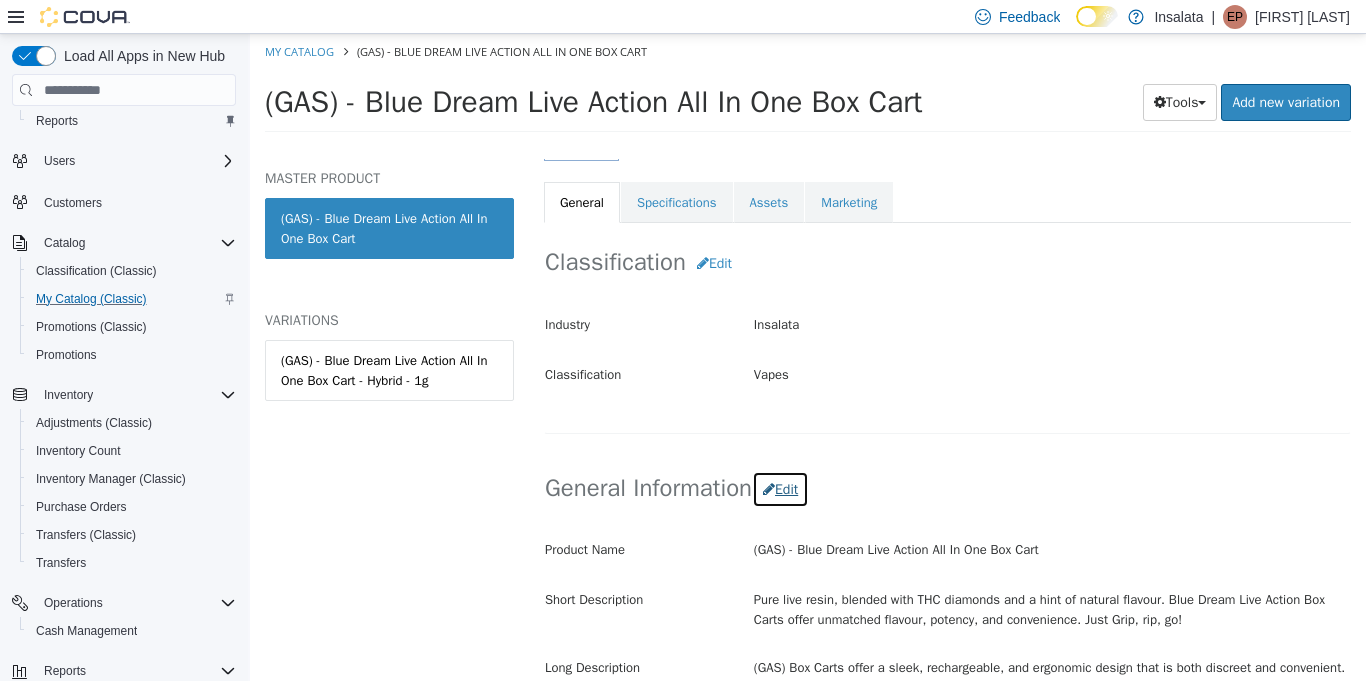 click on "Edit" at bounding box center (780, 489) 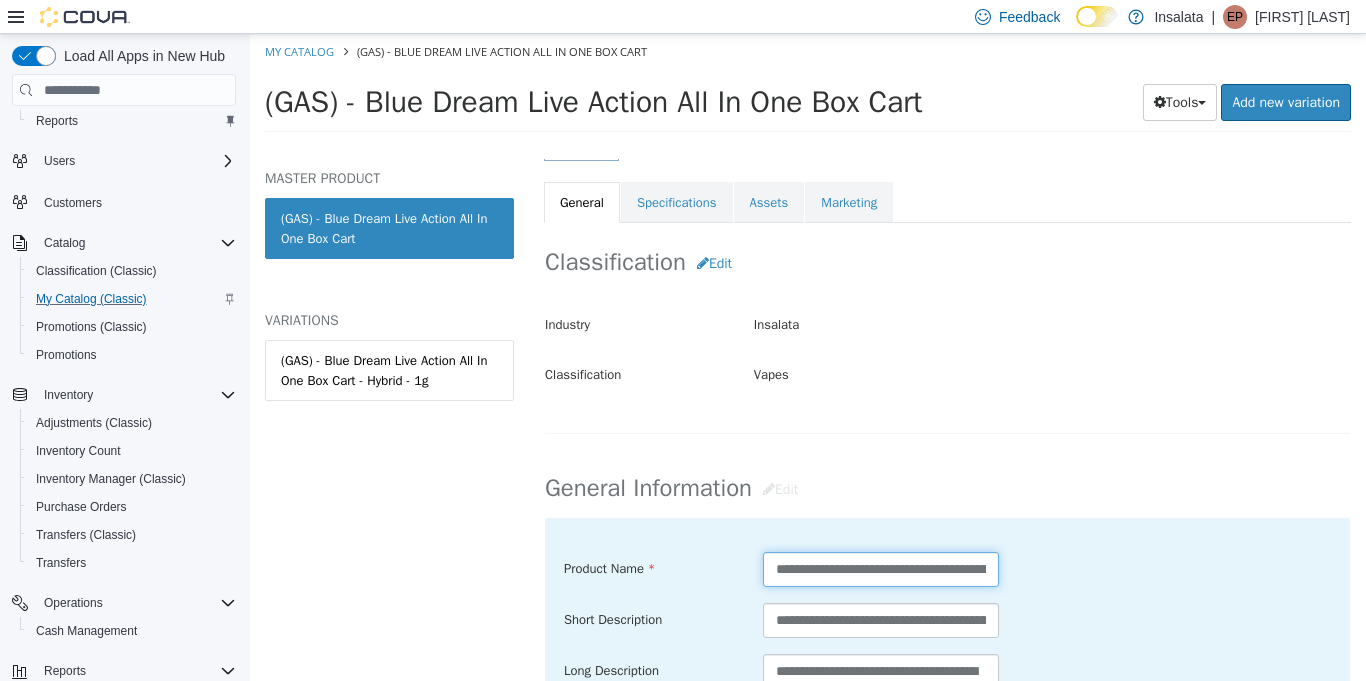click on "**********" at bounding box center [881, 569] 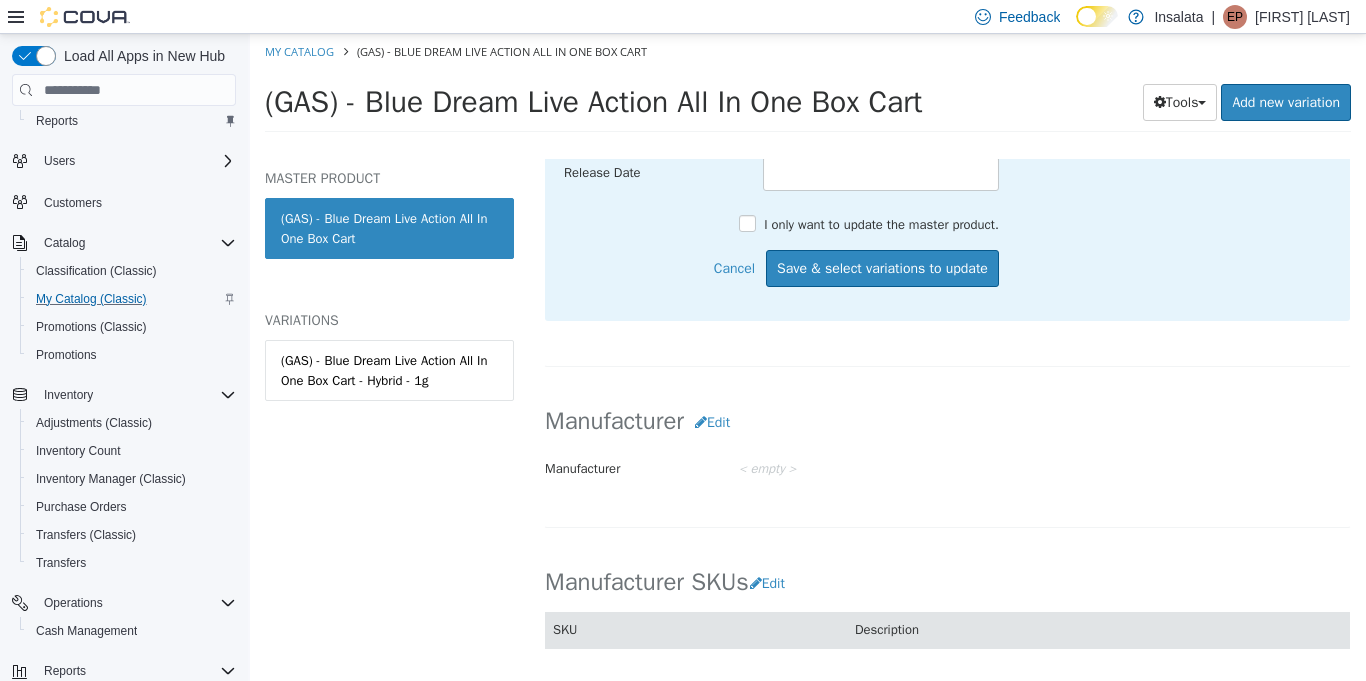 scroll, scrollTop: 1100, scrollLeft: 0, axis: vertical 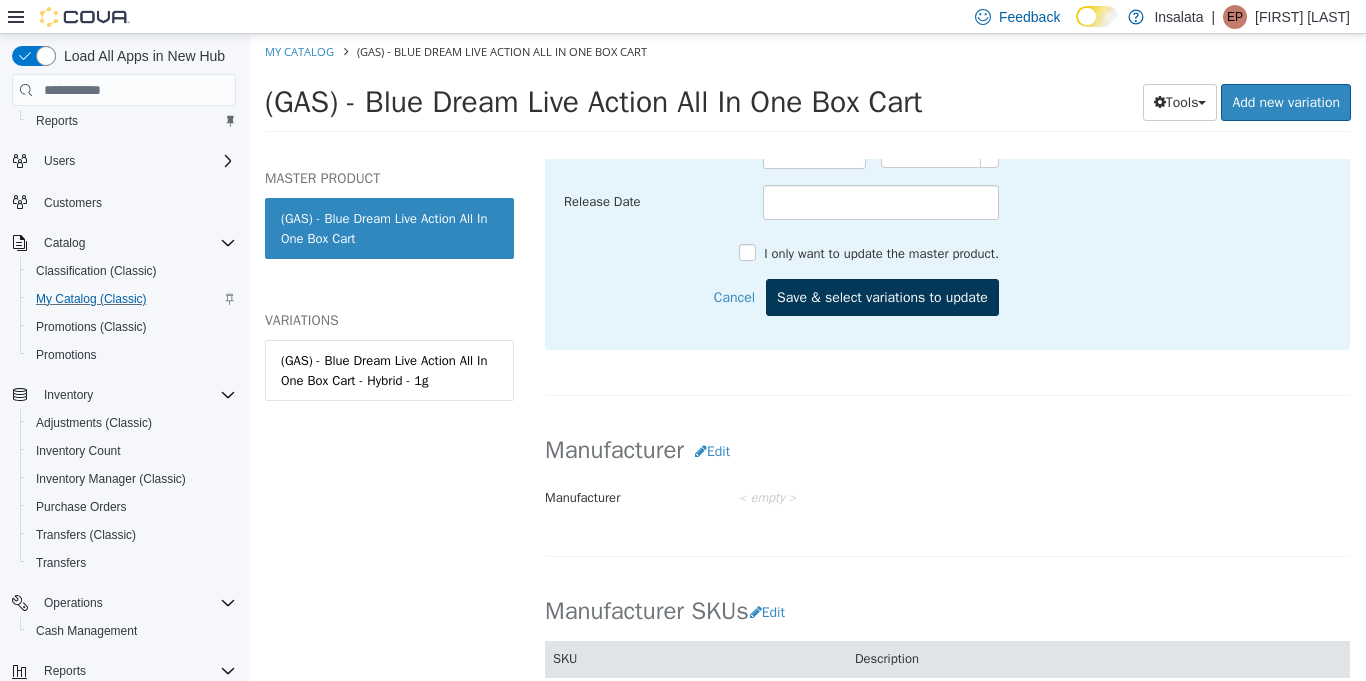 type on "**********" 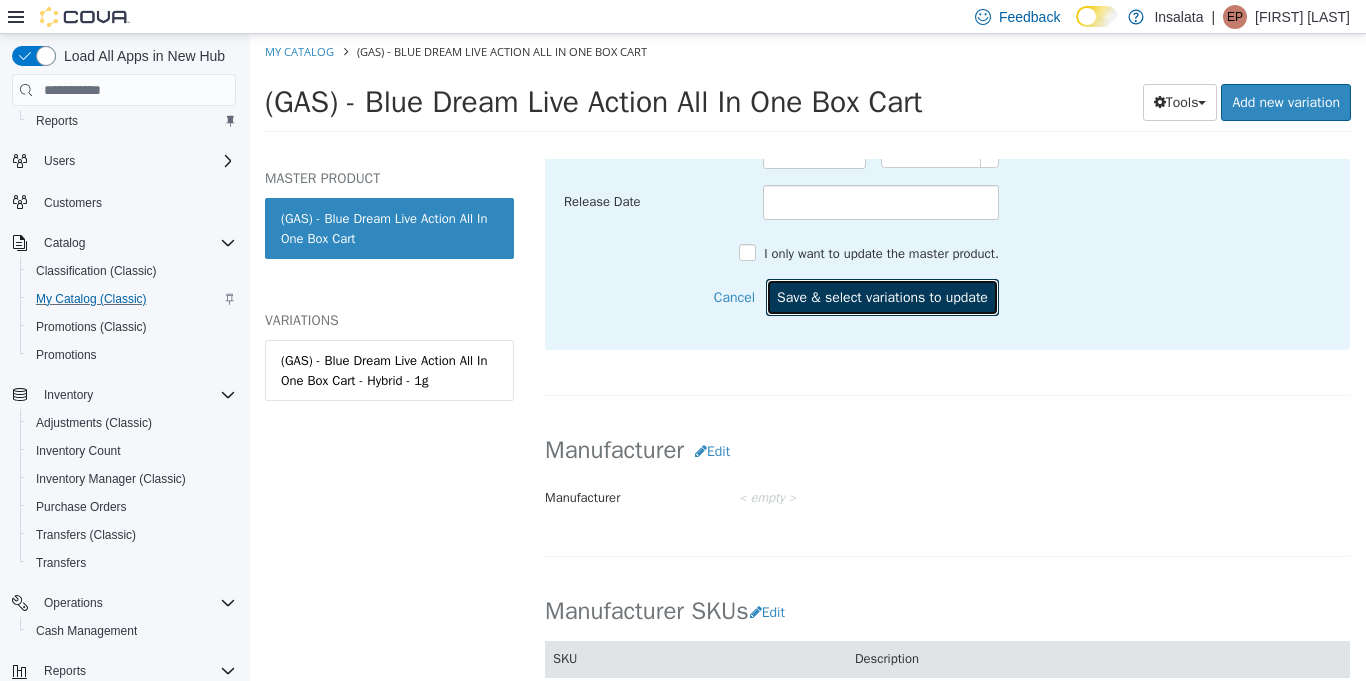 click on "Save & select variations to update" at bounding box center (882, 297) 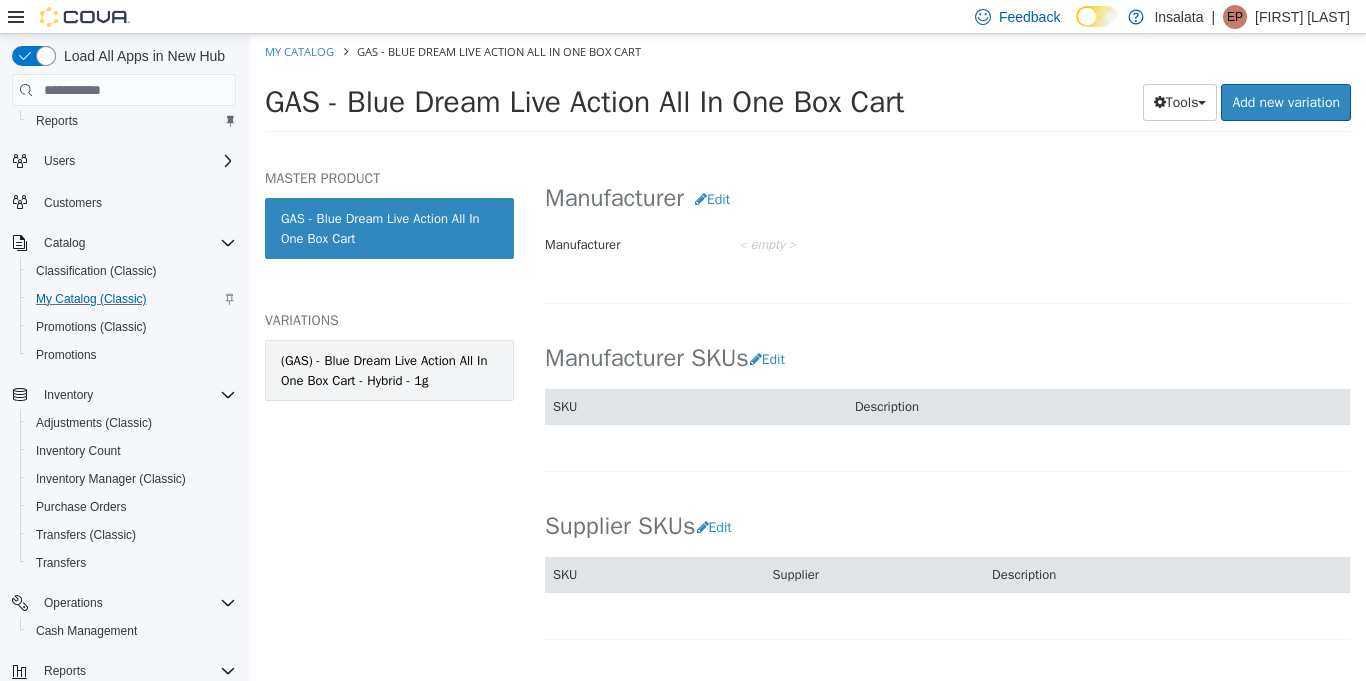 click on "(GAS) - Blue Dream Live Action All In One Box Cart - Hybrid - 1g" at bounding box center (389, 370) 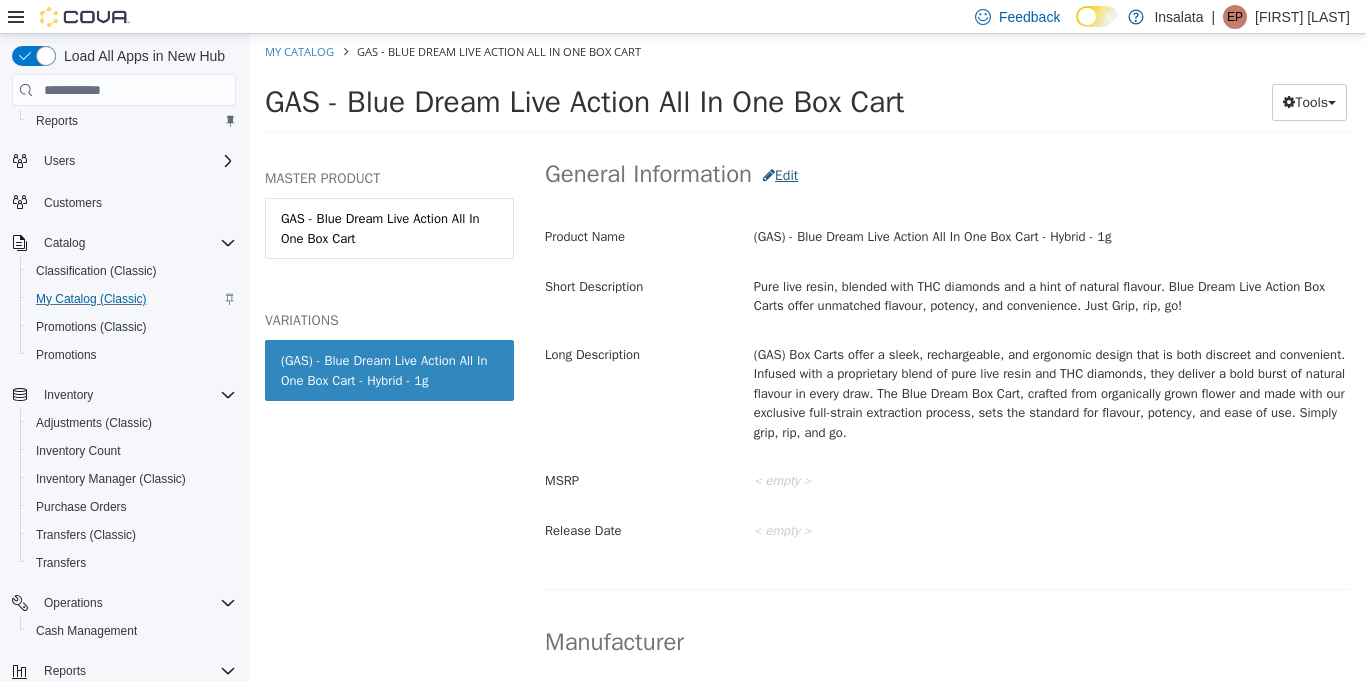 scroll, scrollTop: 648, scrollLeft: 0, axis: vertical 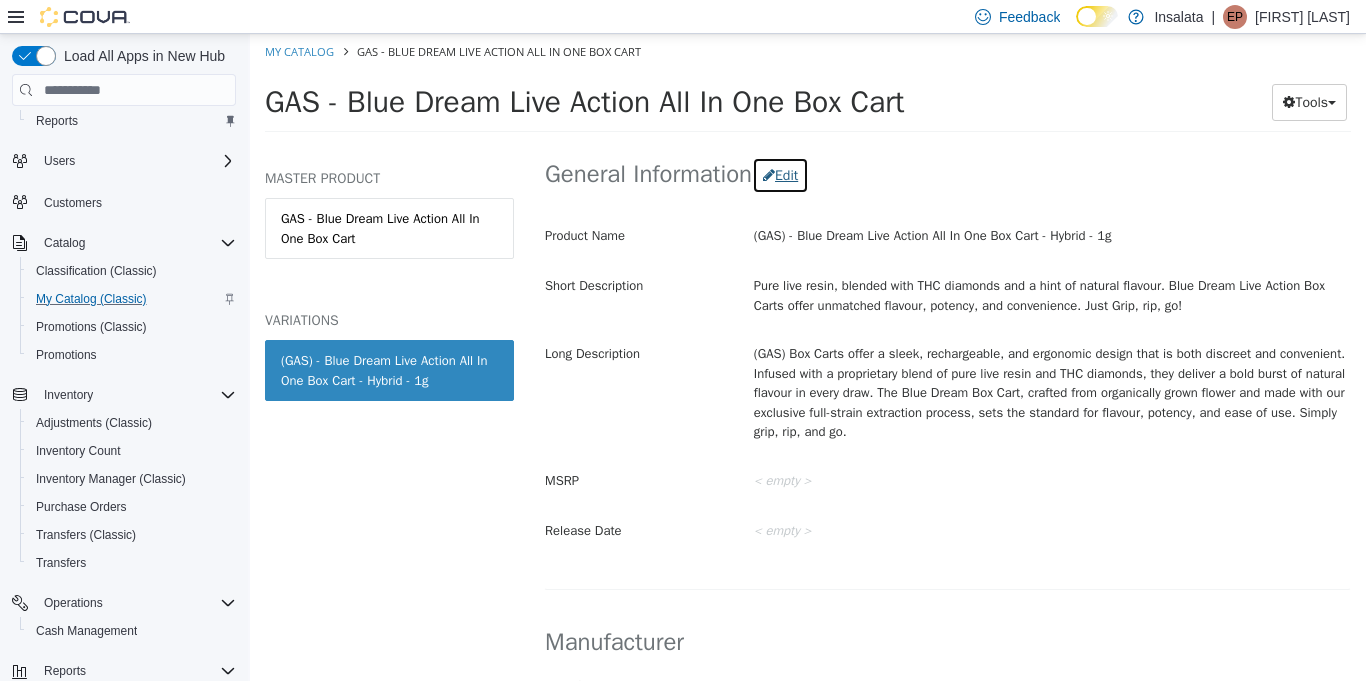 click on "Edit" at bounding box center [780, 175] 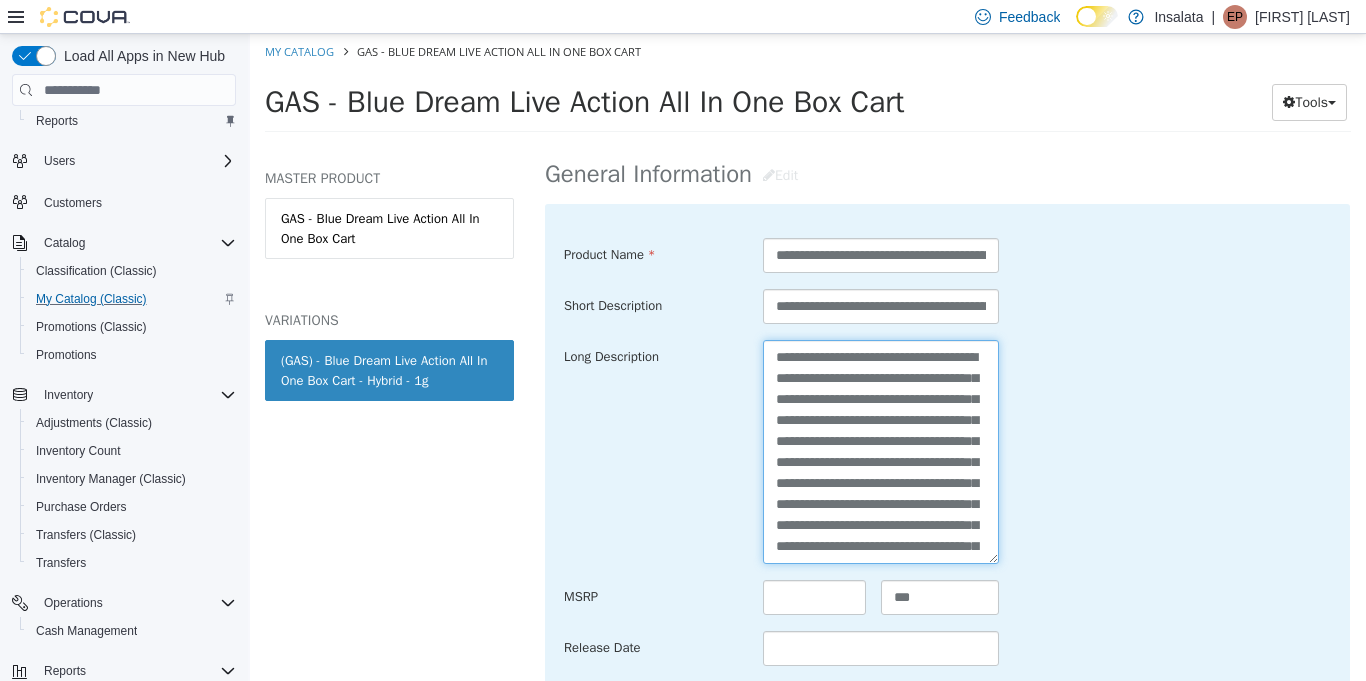 click on "**********" at bounding box center [881, 452] 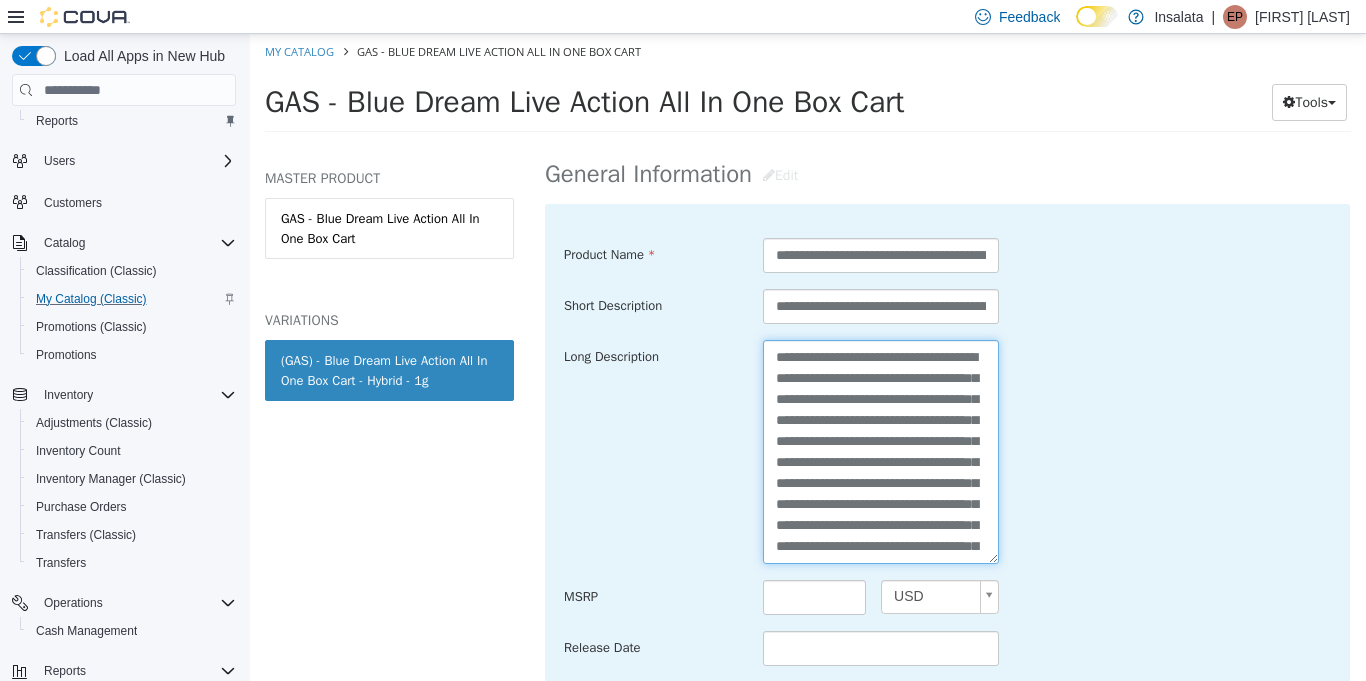 type on "**********" 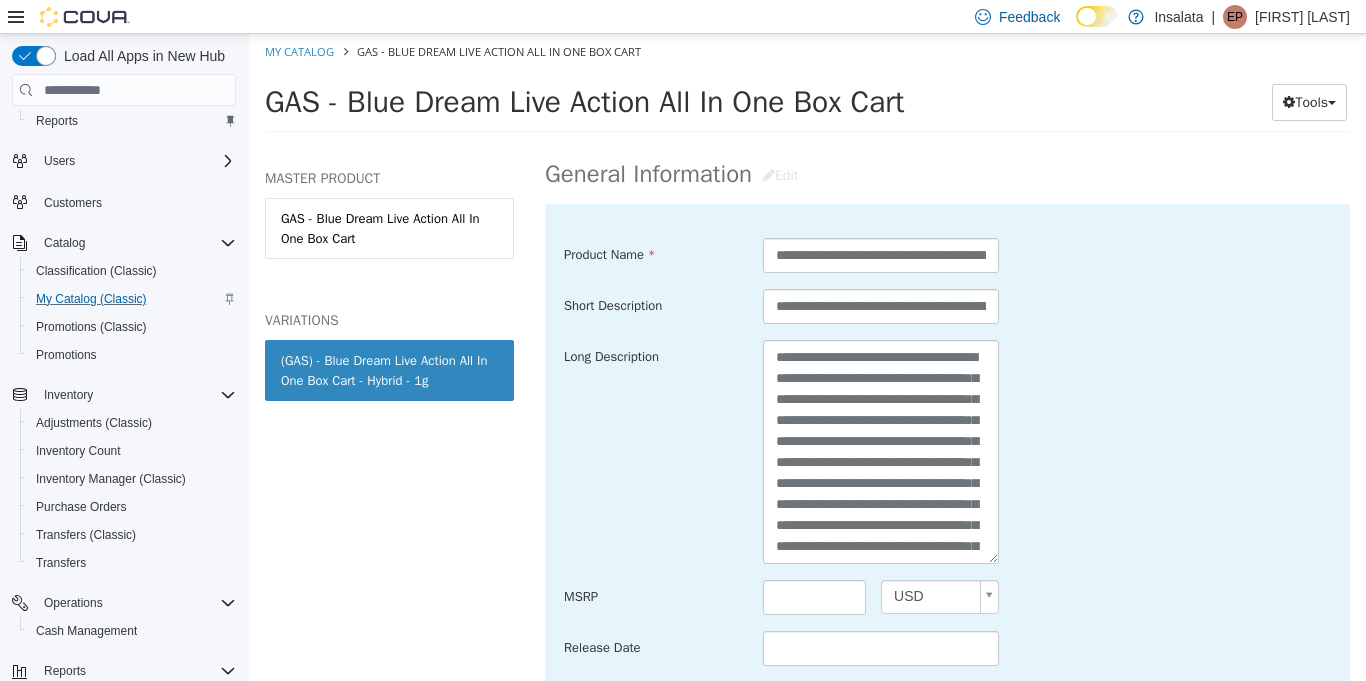 click on "**********" at bounding box center (947, 452) 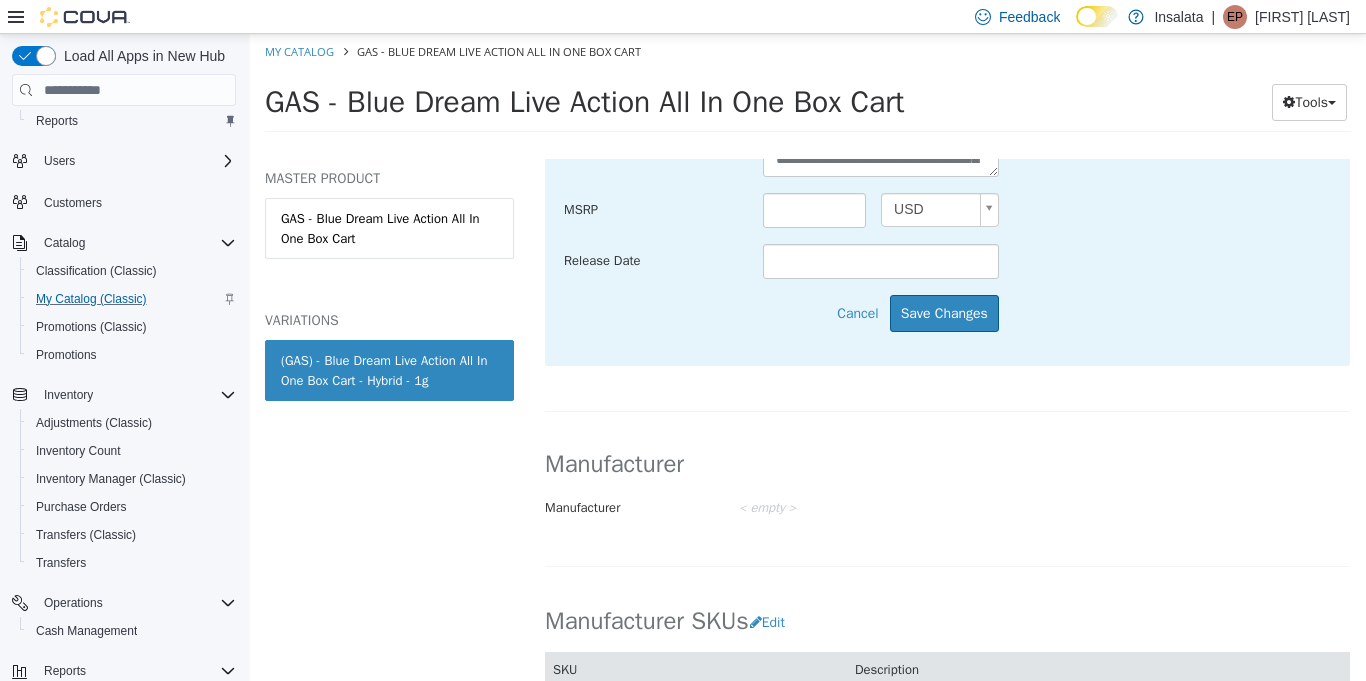 scroll, scrollTop: 1033, scrollLeft: 0, axis: vertical 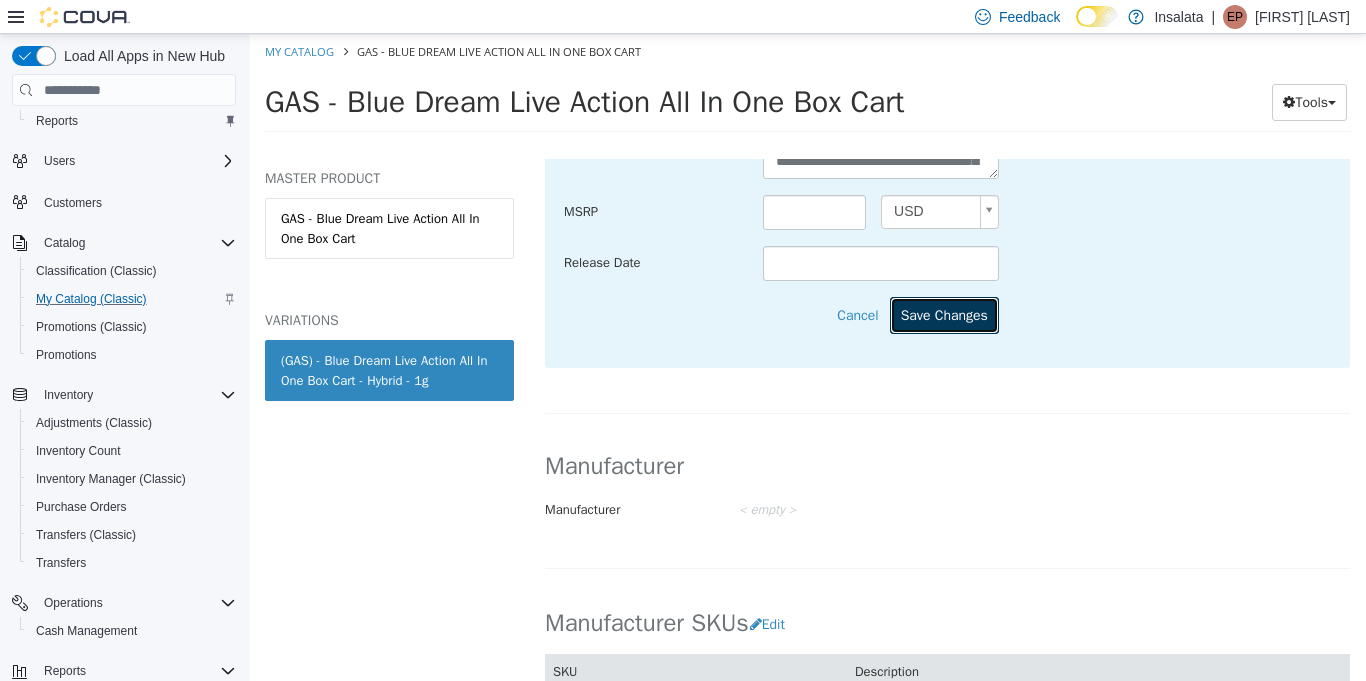 click on "Save Changes" at bounding box center [944, 315] 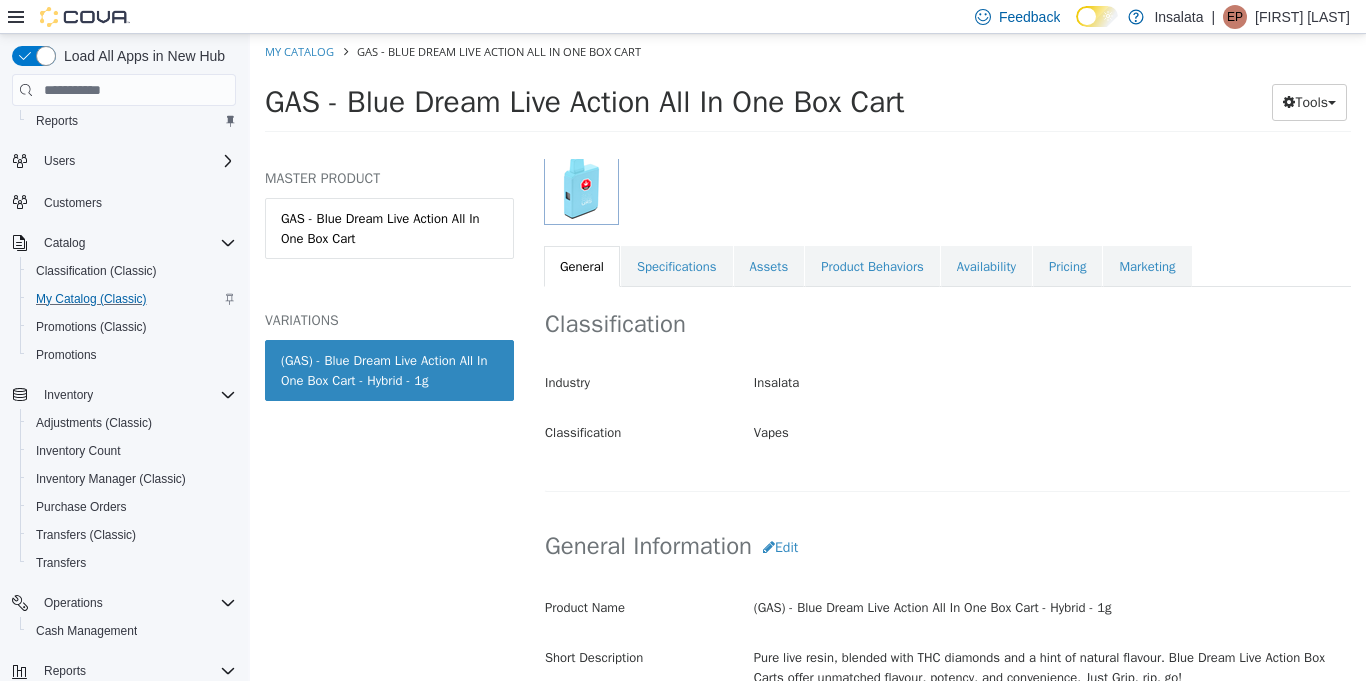 scroll, scrollTop: 277, scrollLeft: 0, axis: vertical 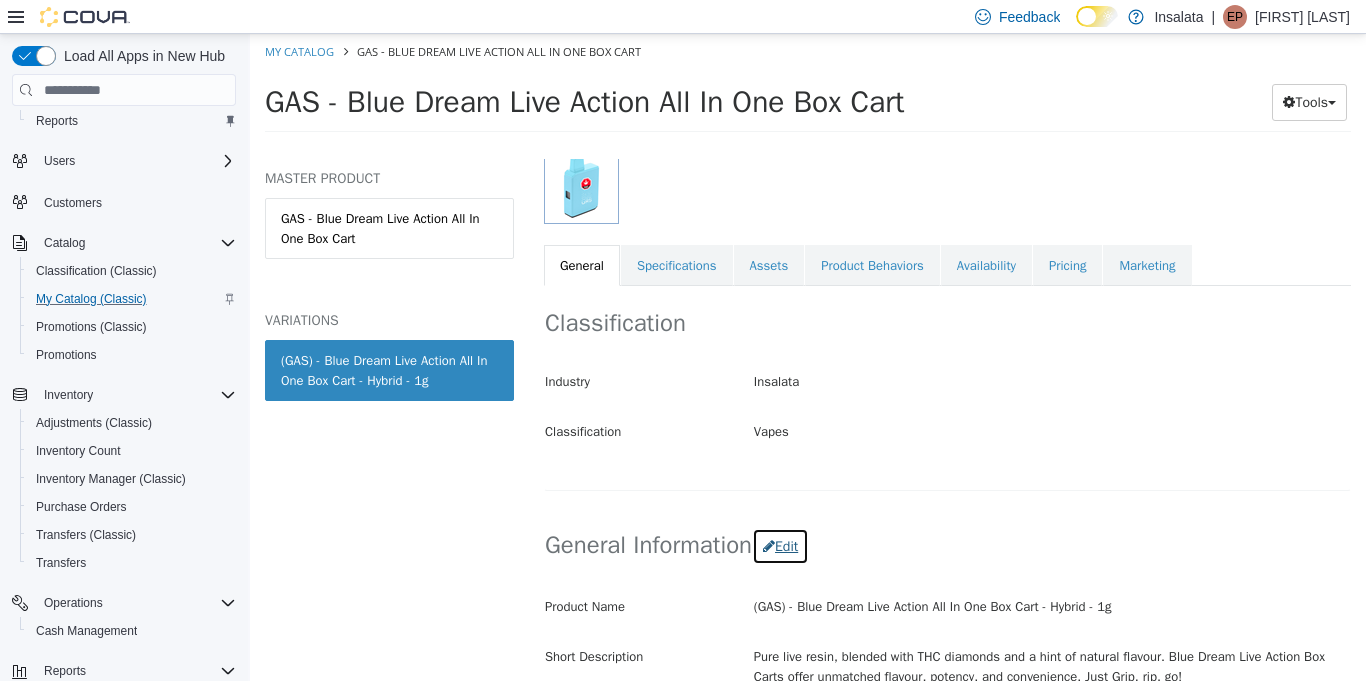 click on "Edit" at bounding box center (780, 546) 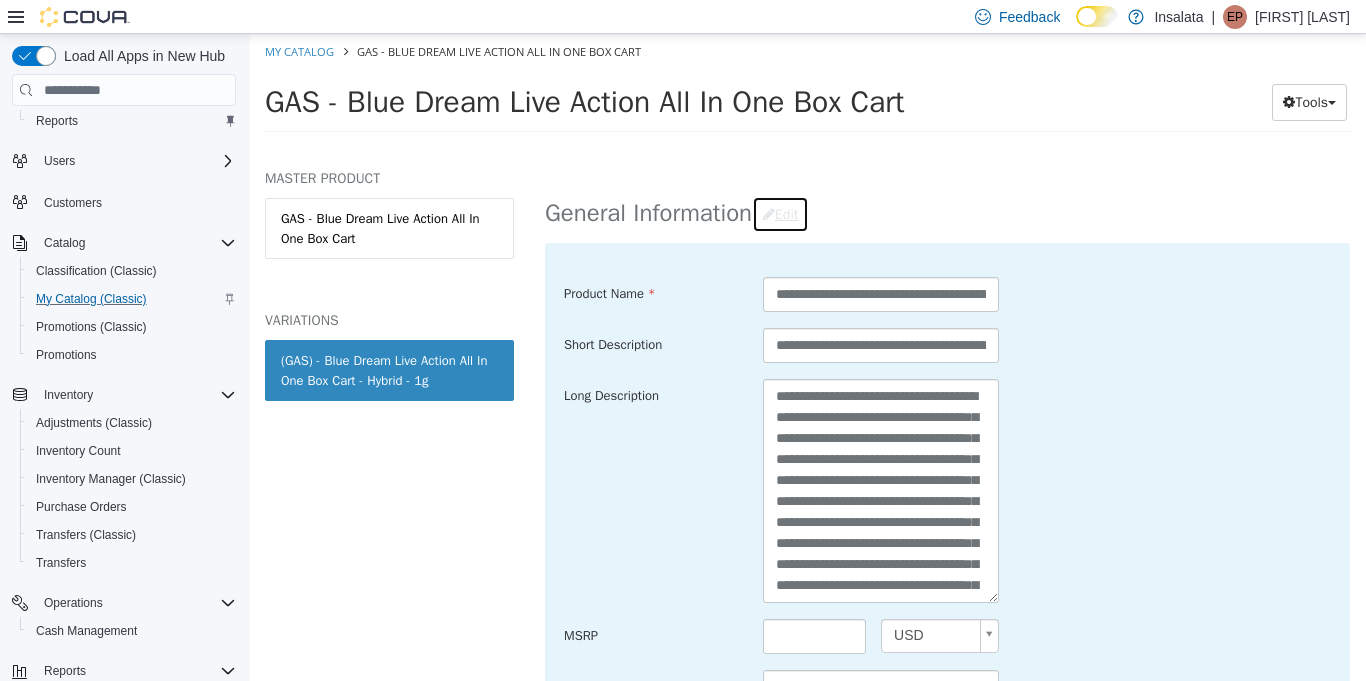 scroll, scrollTop: 611, scrollLeft: 0, axis: vertical 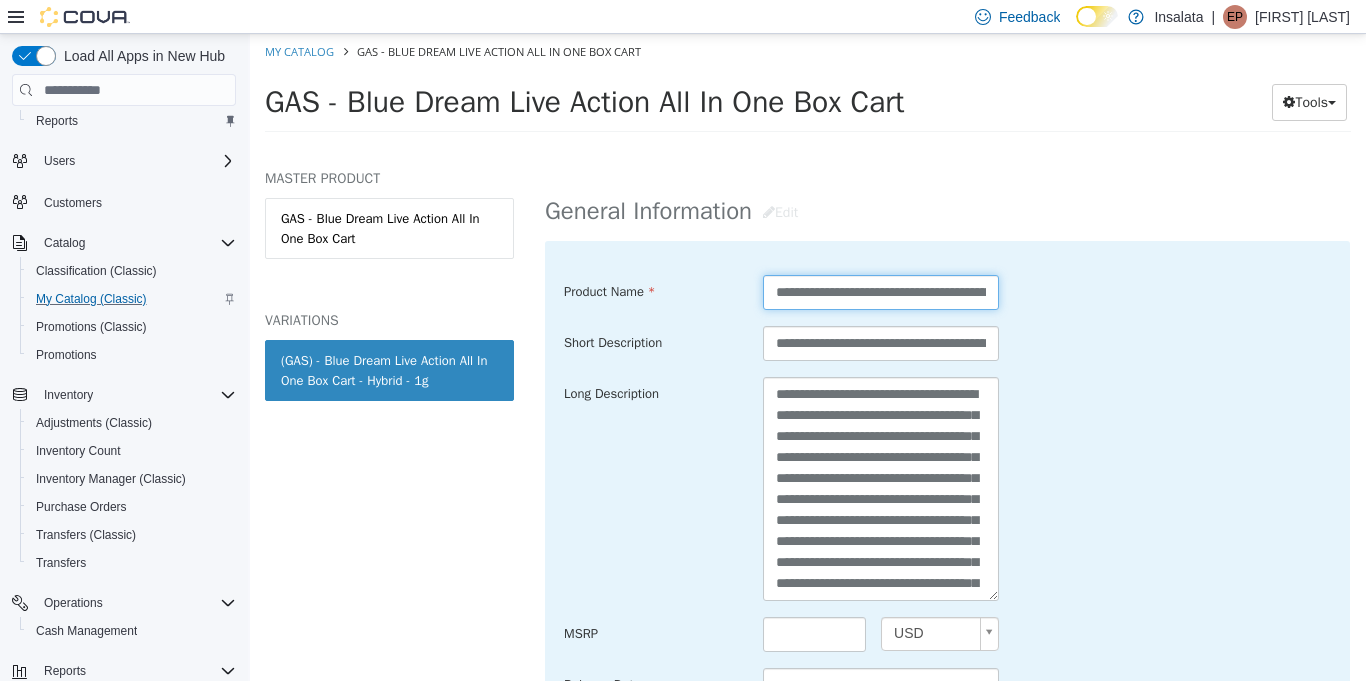 click on "**********" at bounding box center [881, 292] 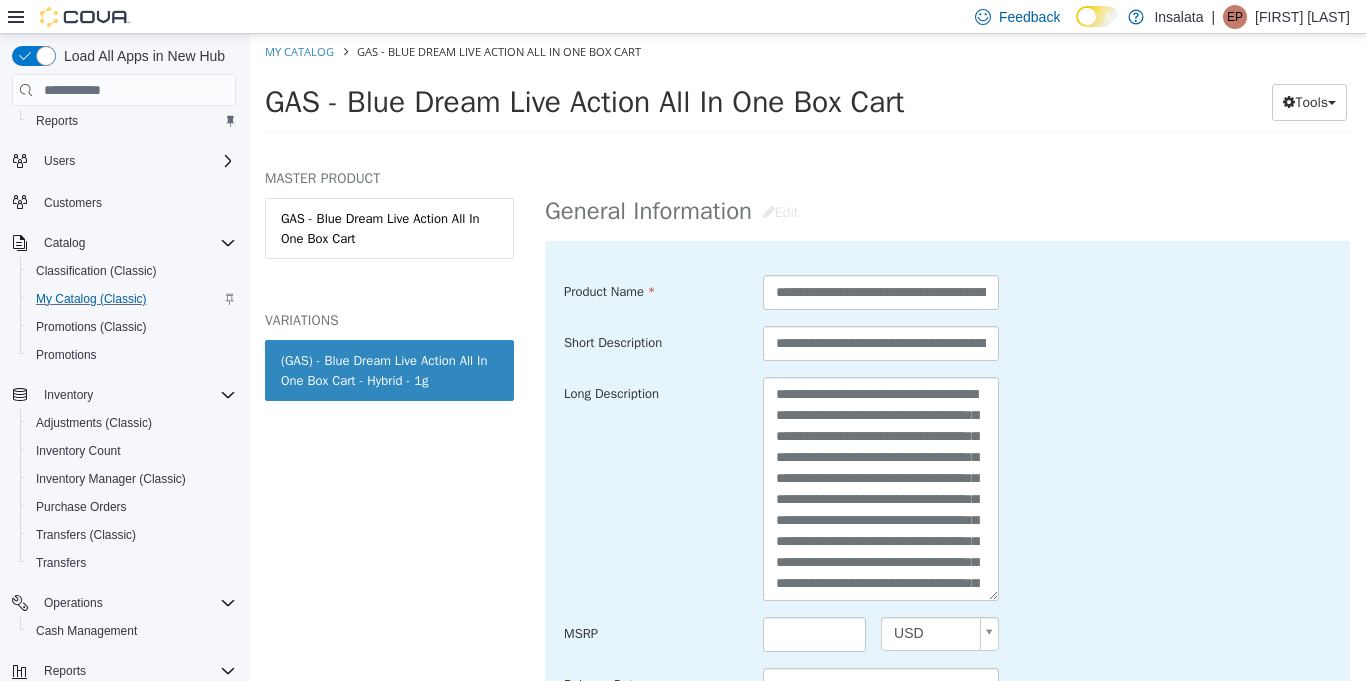 click on "**********" at bounding box center [947, 489] 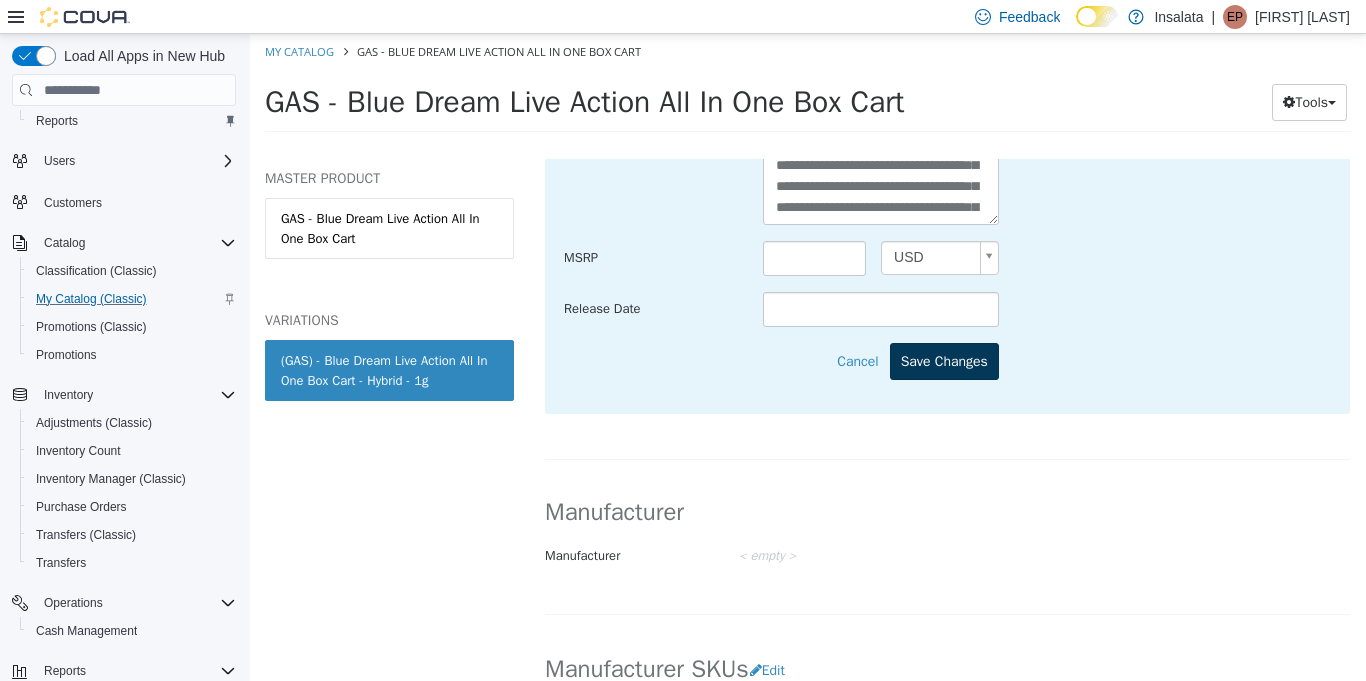 scroll, scrollTop: 991, scrollLeft: 0, axis: vertical 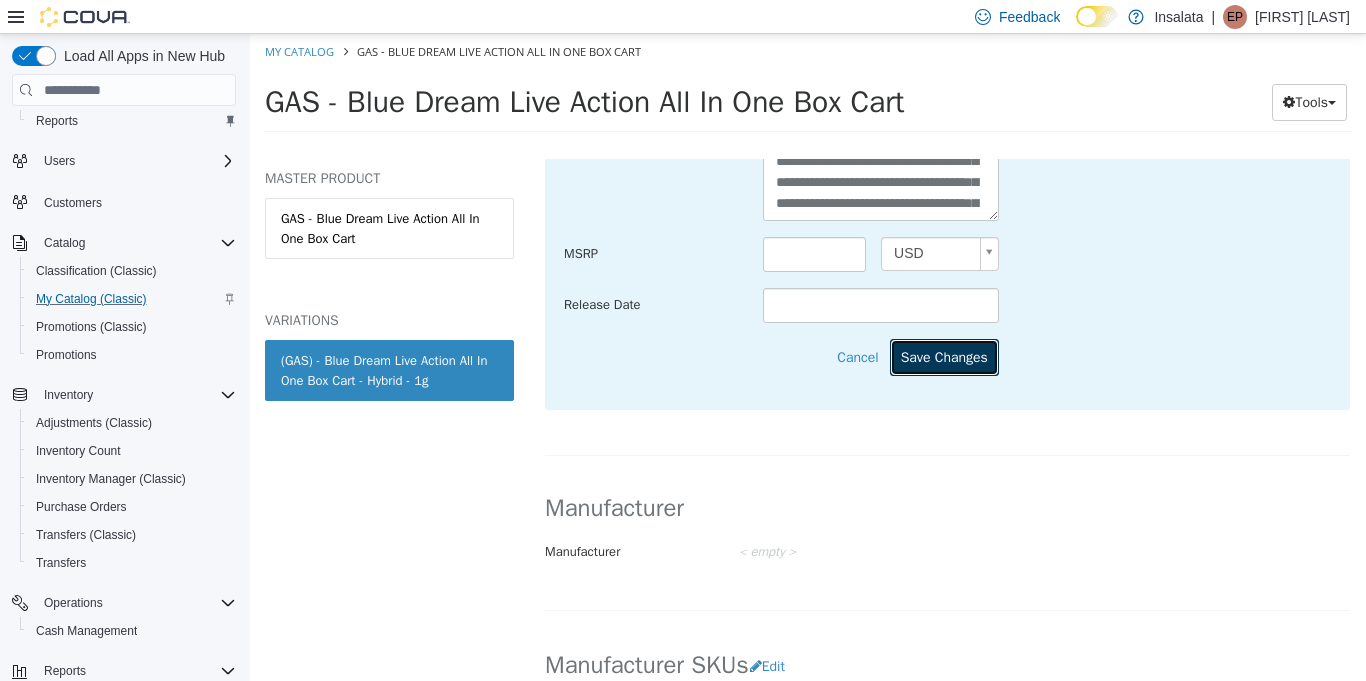click on "Save Changes" at bounding box center [944, 357] 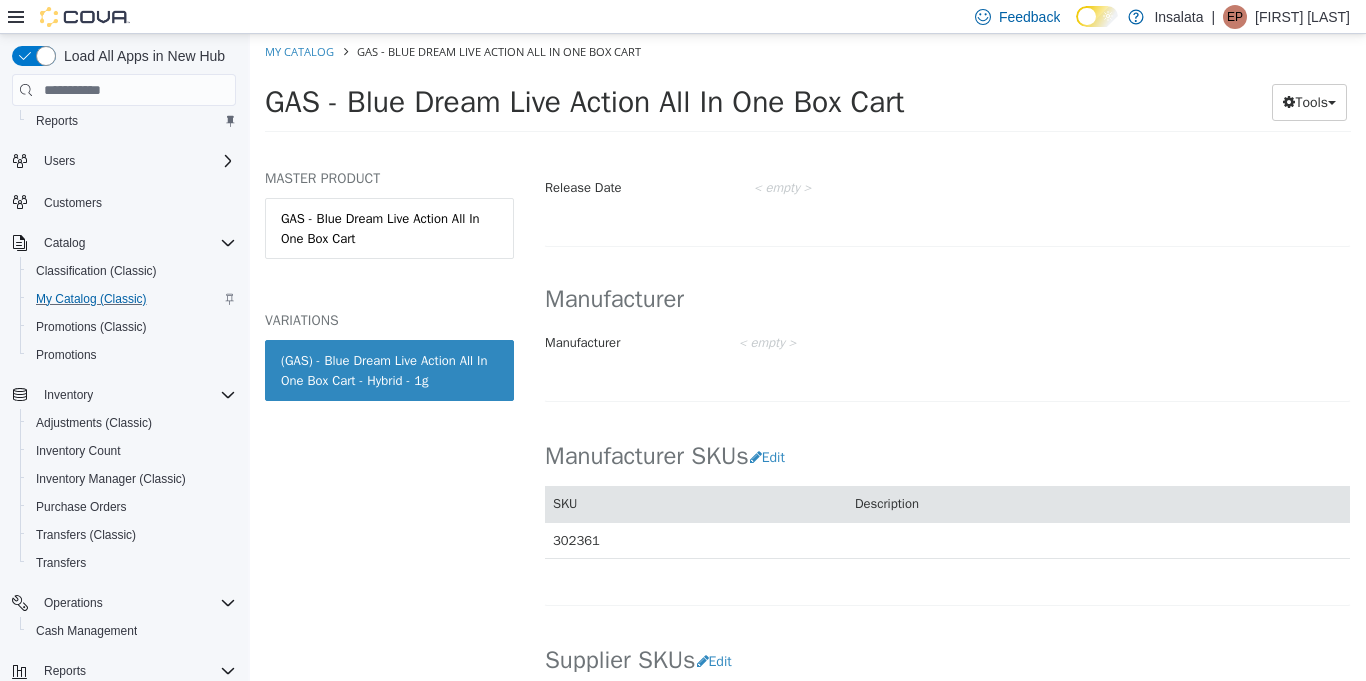scroll, scrollTop: 0, scrollLeft: 0, axis: both 